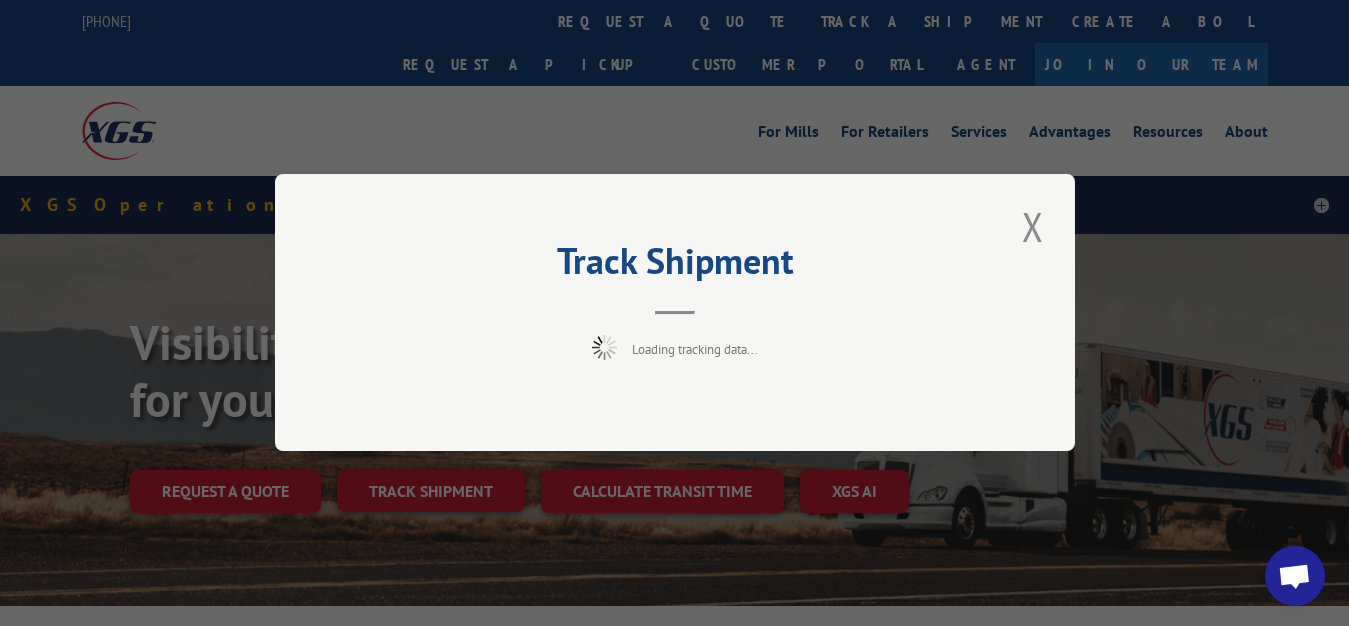 scroll, scrollTop: 153, scrollLeft: 0, axis: vertical 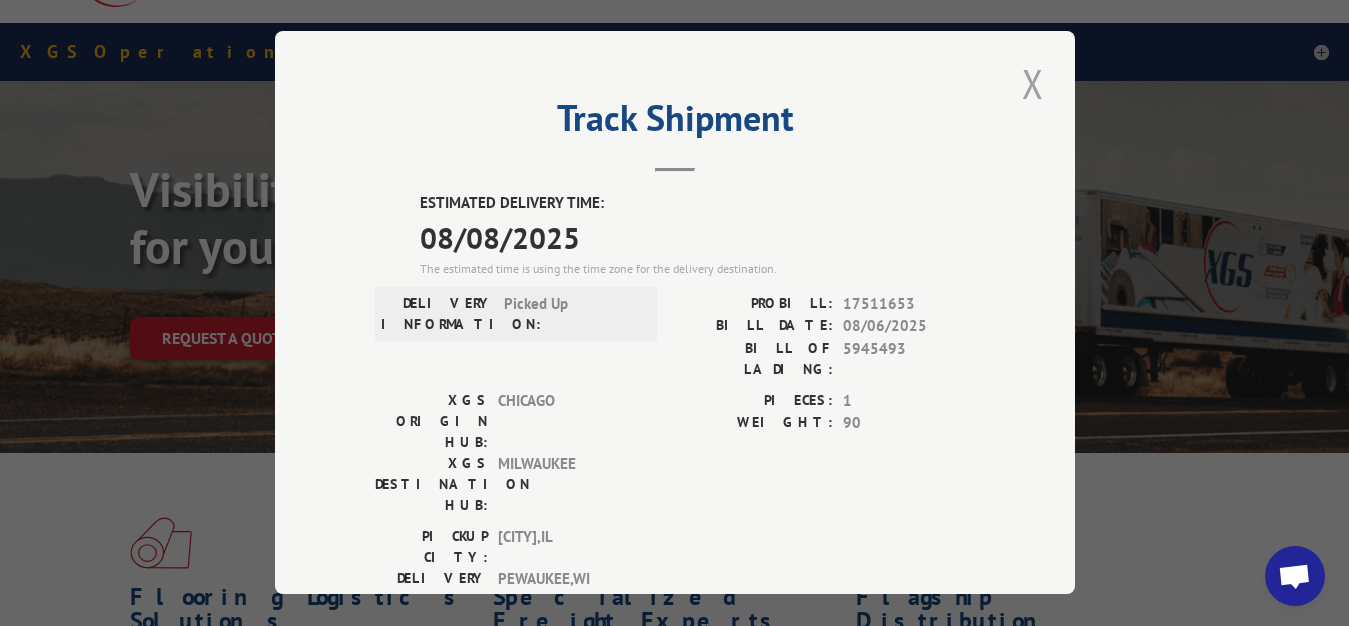 click at bounding box center (1033, 83) 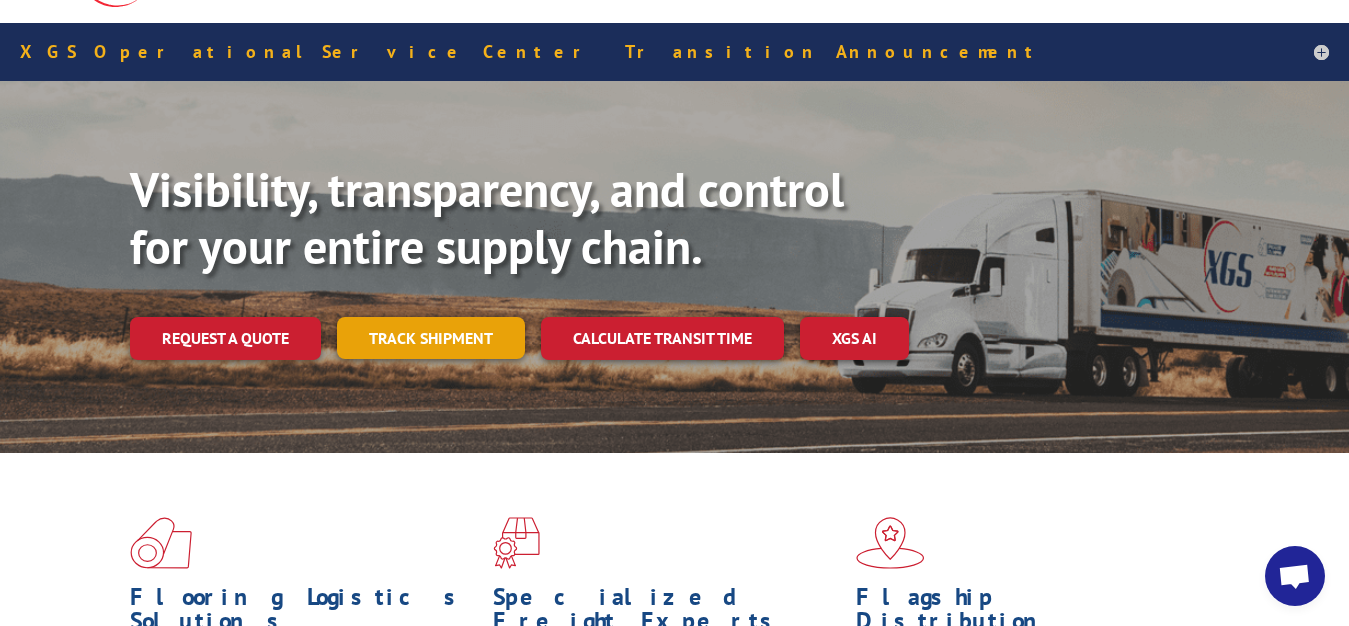 click on "Track shipment" at bounding box center [431, 338] 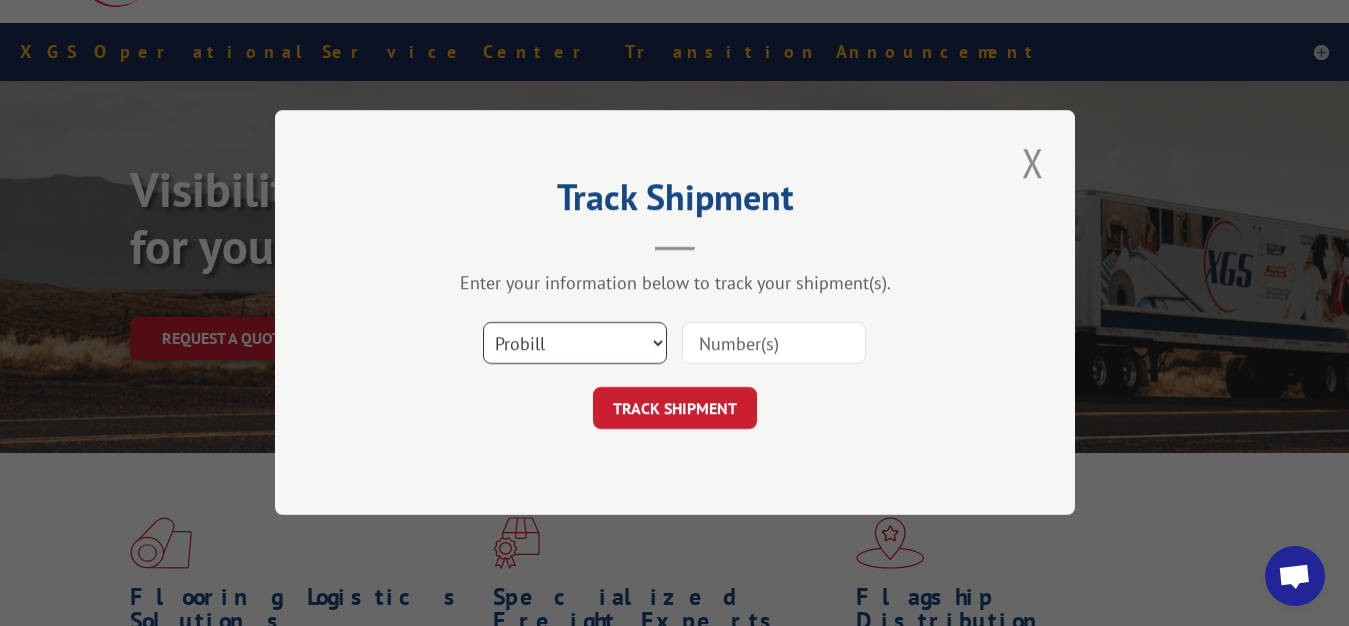 click on "Select category... Probill BOL PO" at bounding box center [575, 344] 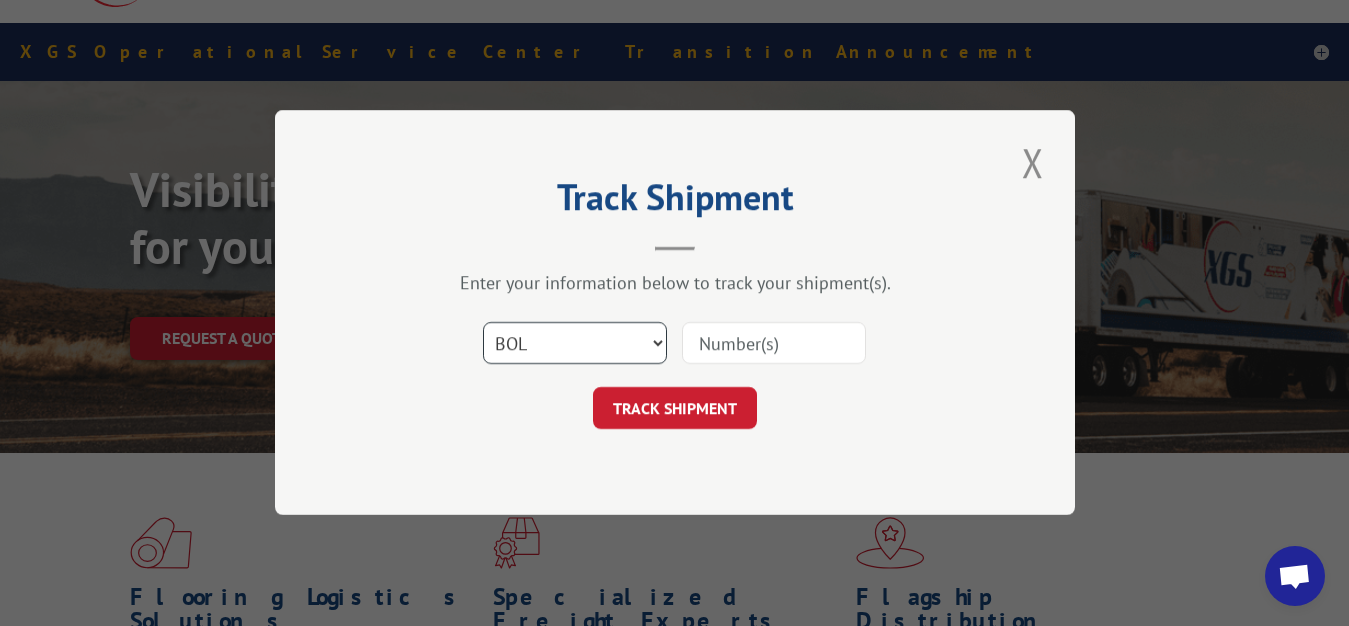click on "BOL" at bounding box center [0, 0] 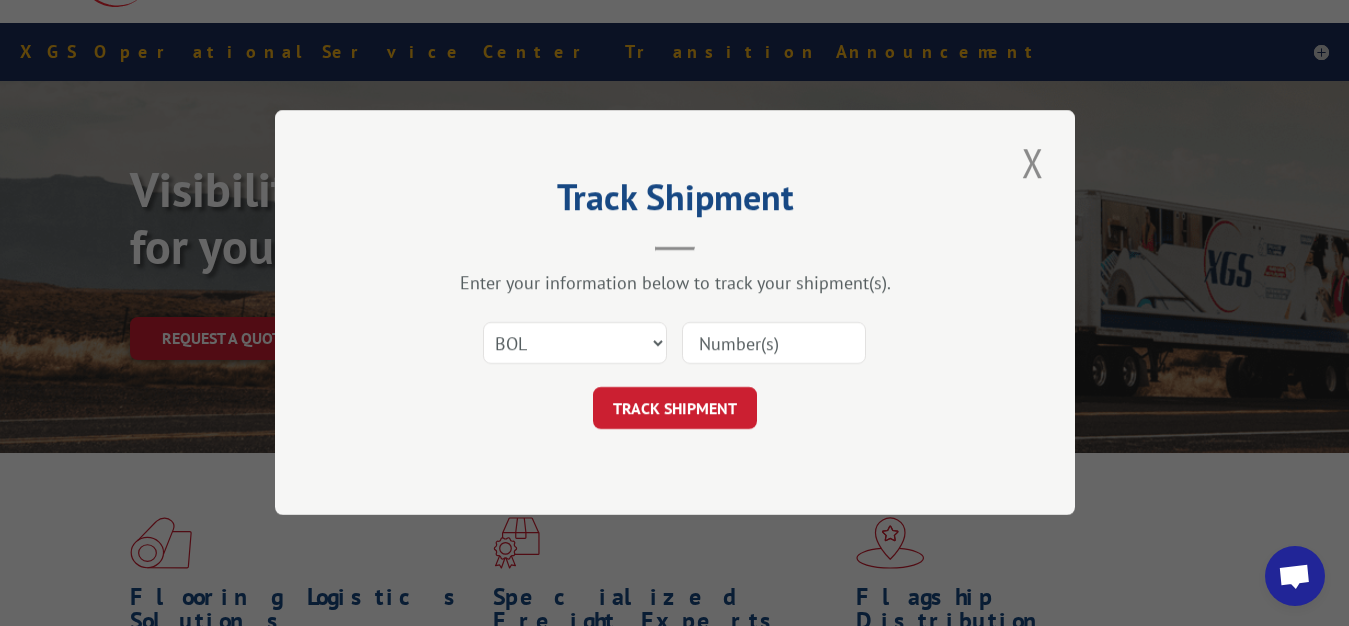 drag, startPoint x: 725, startPoint y: 358, endPoint x: 743, endPoint y: 245, distance: 114.424644 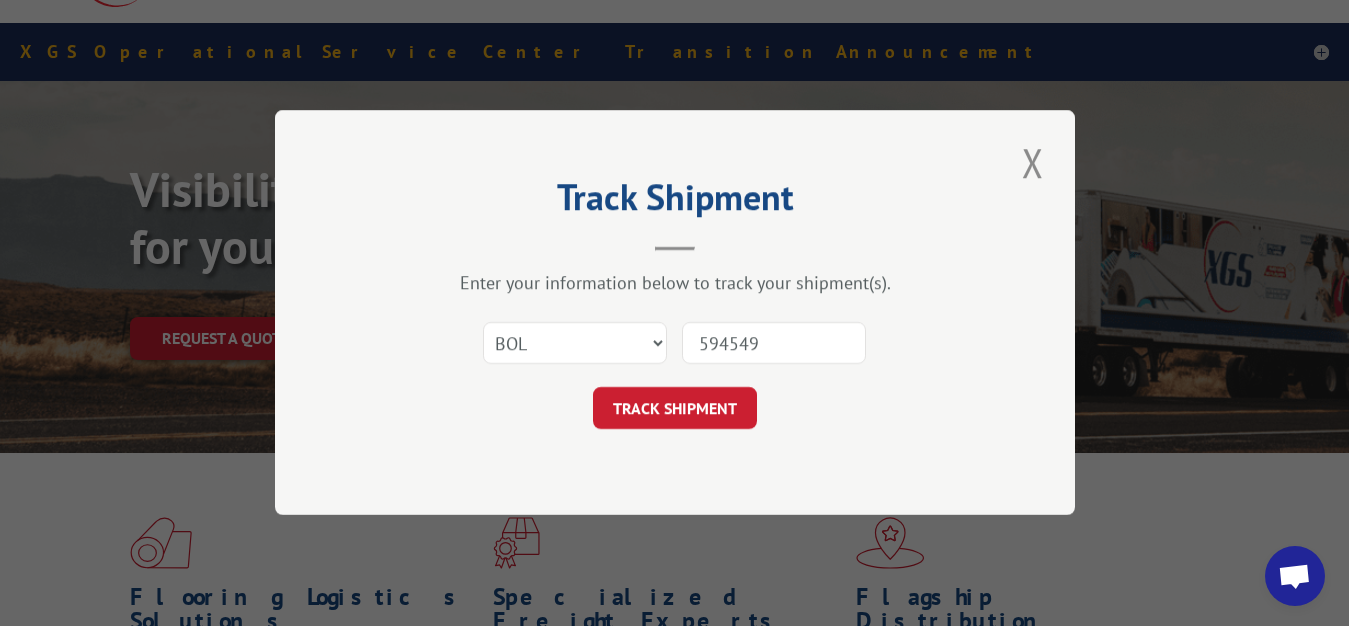 type on "5945494" 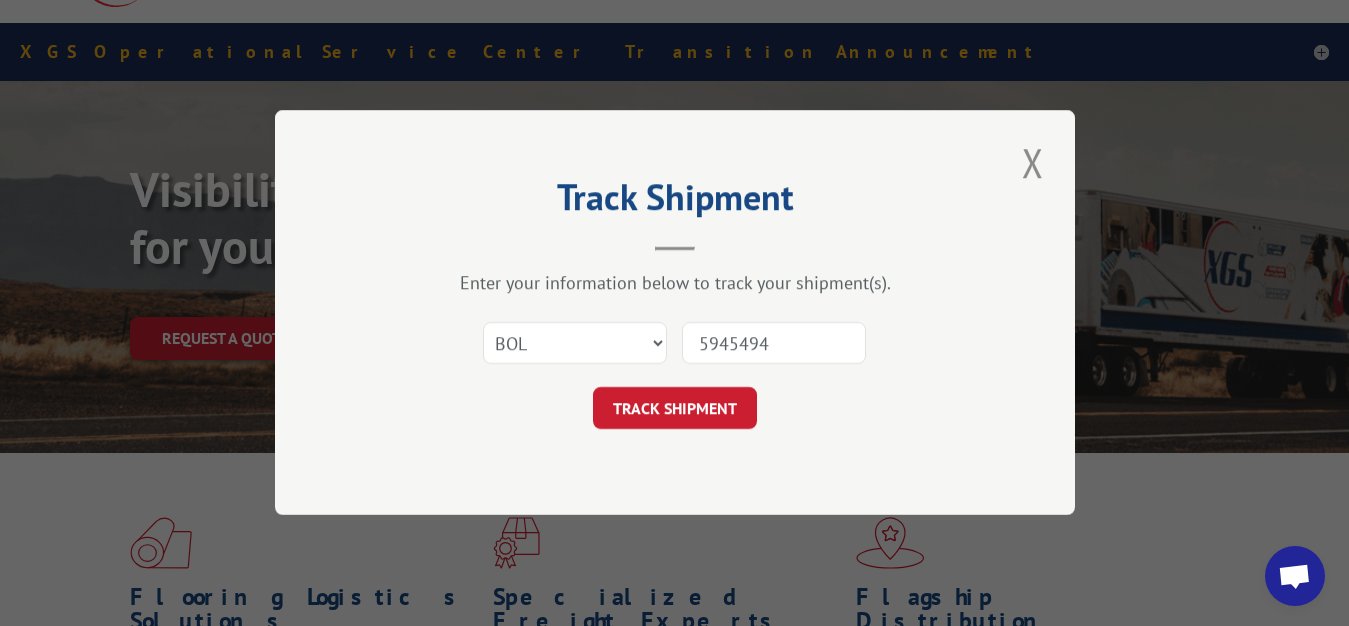 click on "TRACK SHIPMENT" at bounding box center (675, 409) 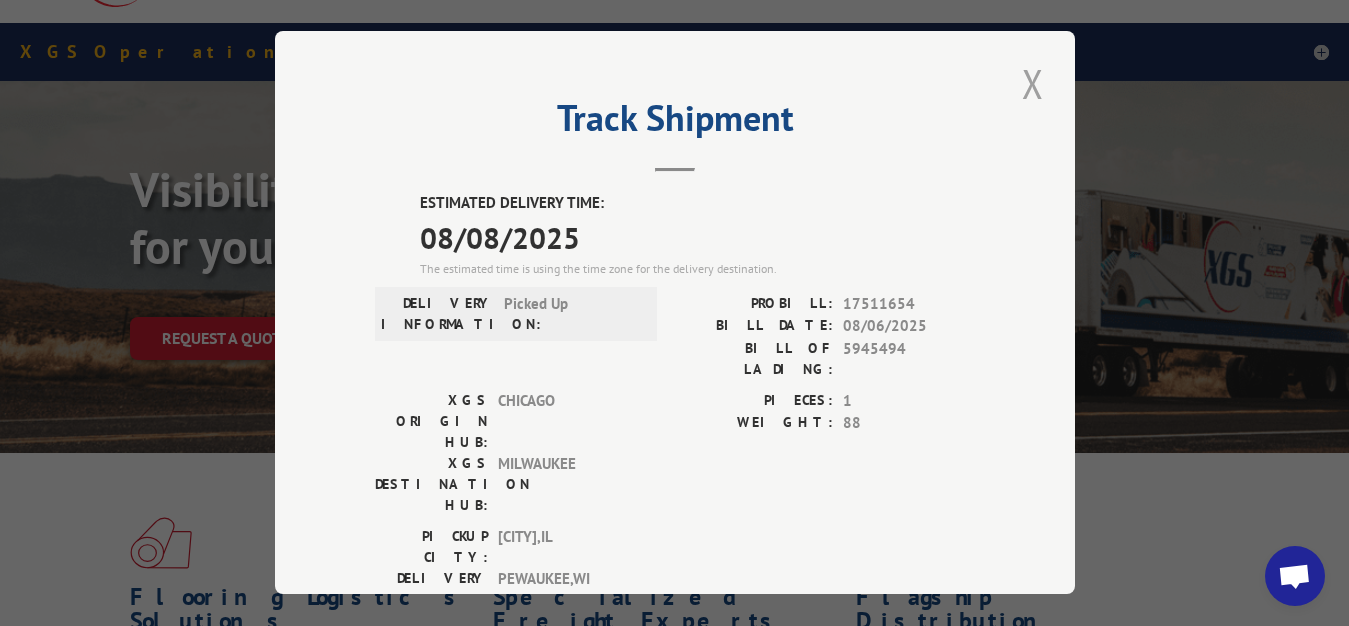click at bounding box center [1033, 83] 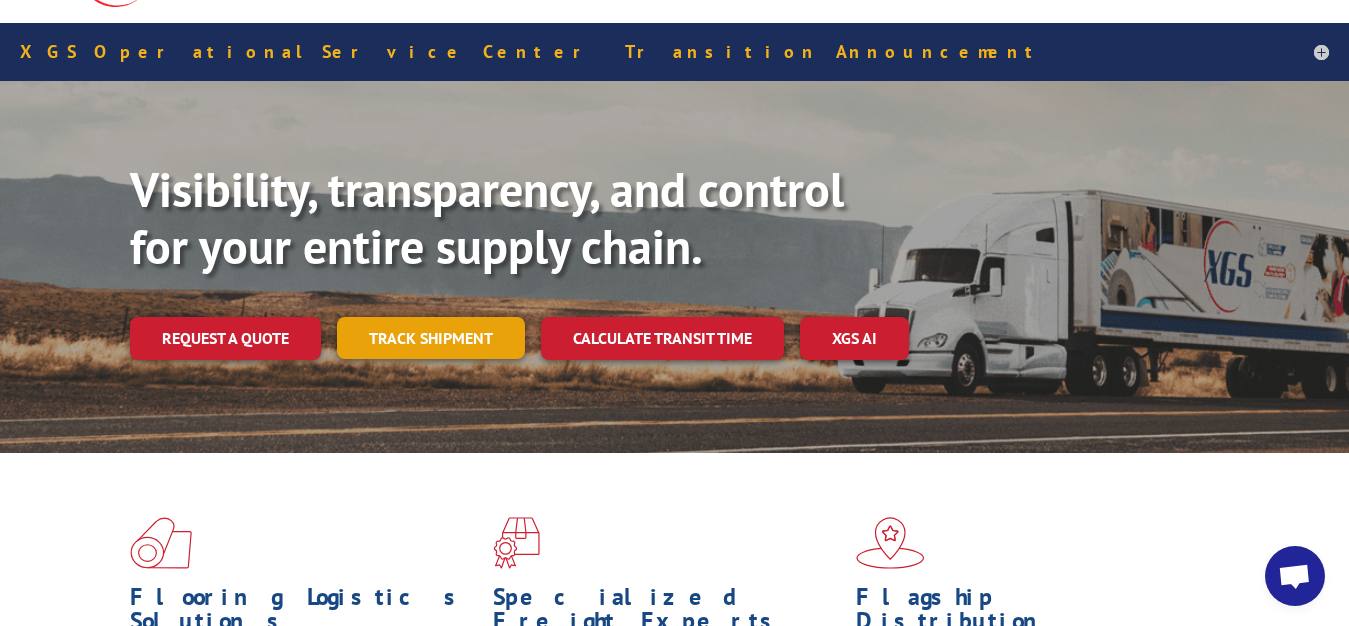 click on "Track shipment" at bounding box center (431, 338) 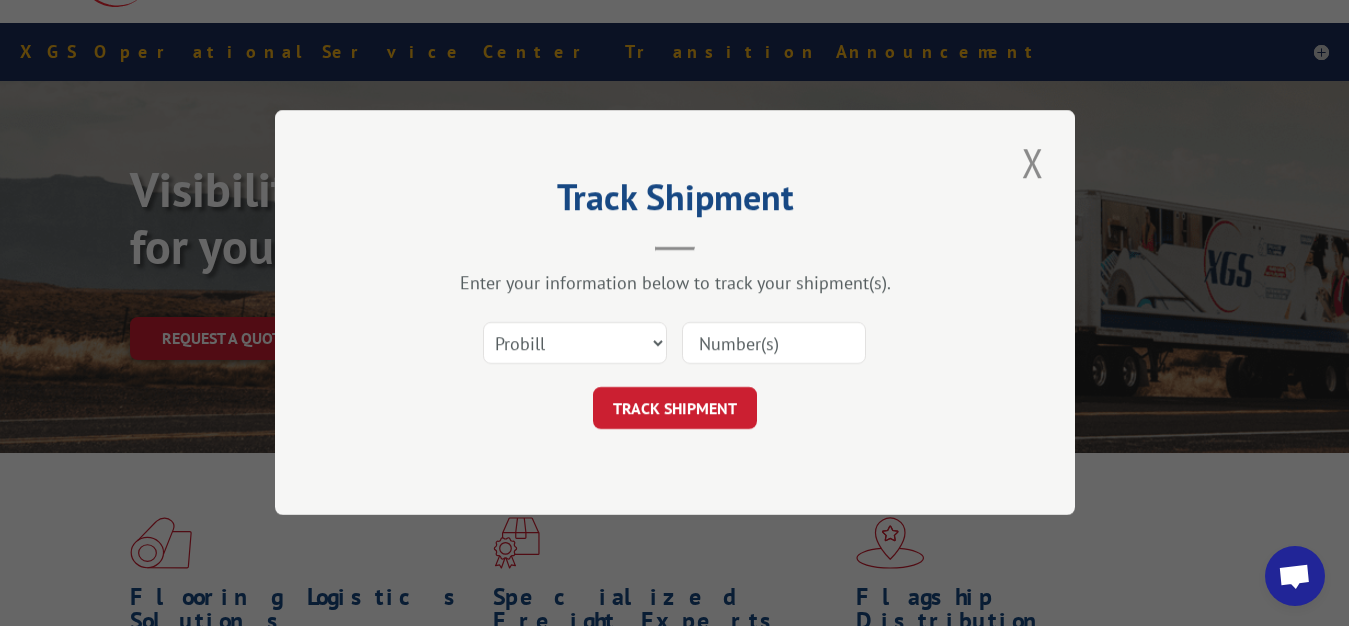 scroll, scrollTop: 0, scrollLeft: 0, axis: both 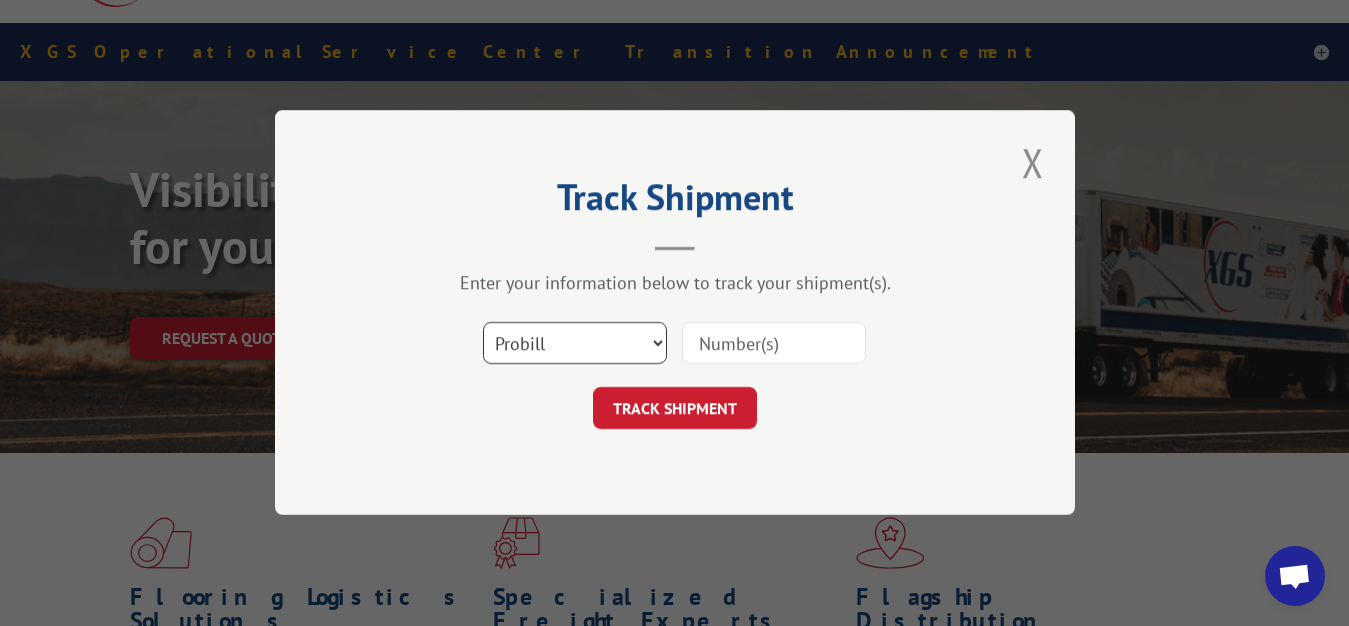 click on "Select category... Probill BOL PO" at bounding box center [575, 344] 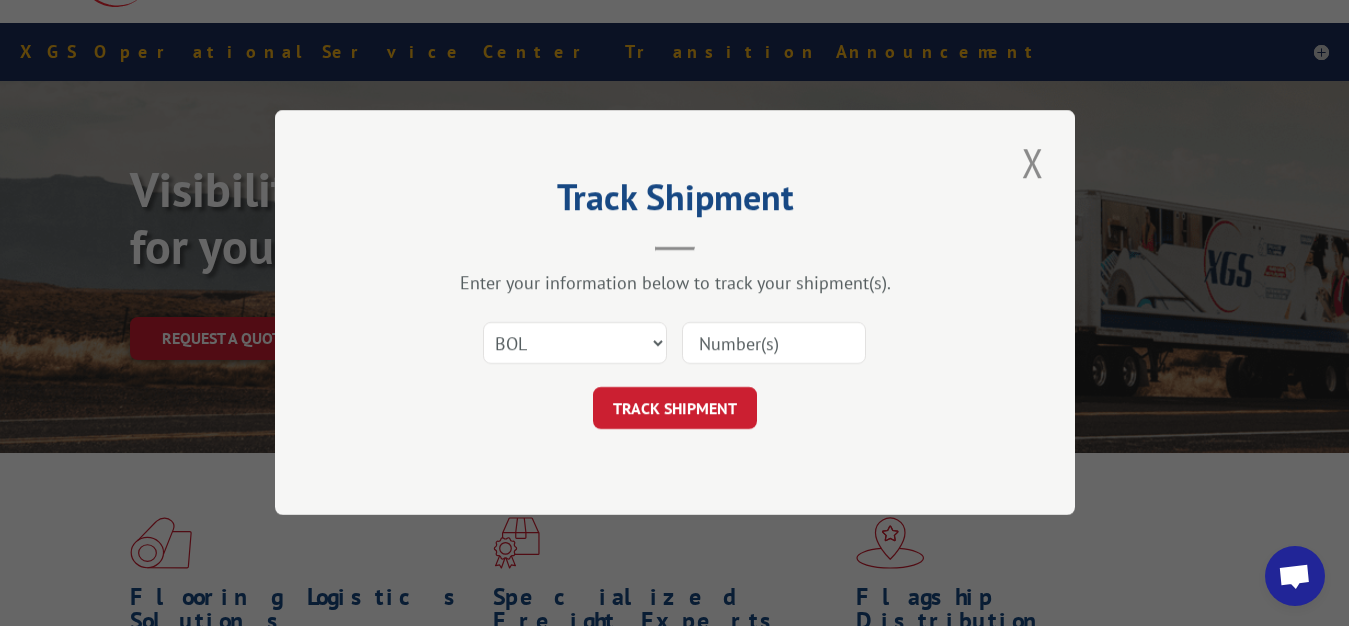 drag, startPoint x: 733, startPoint y: 341, endPoint x: 737, endPoint y: 325, distance: 16.492422 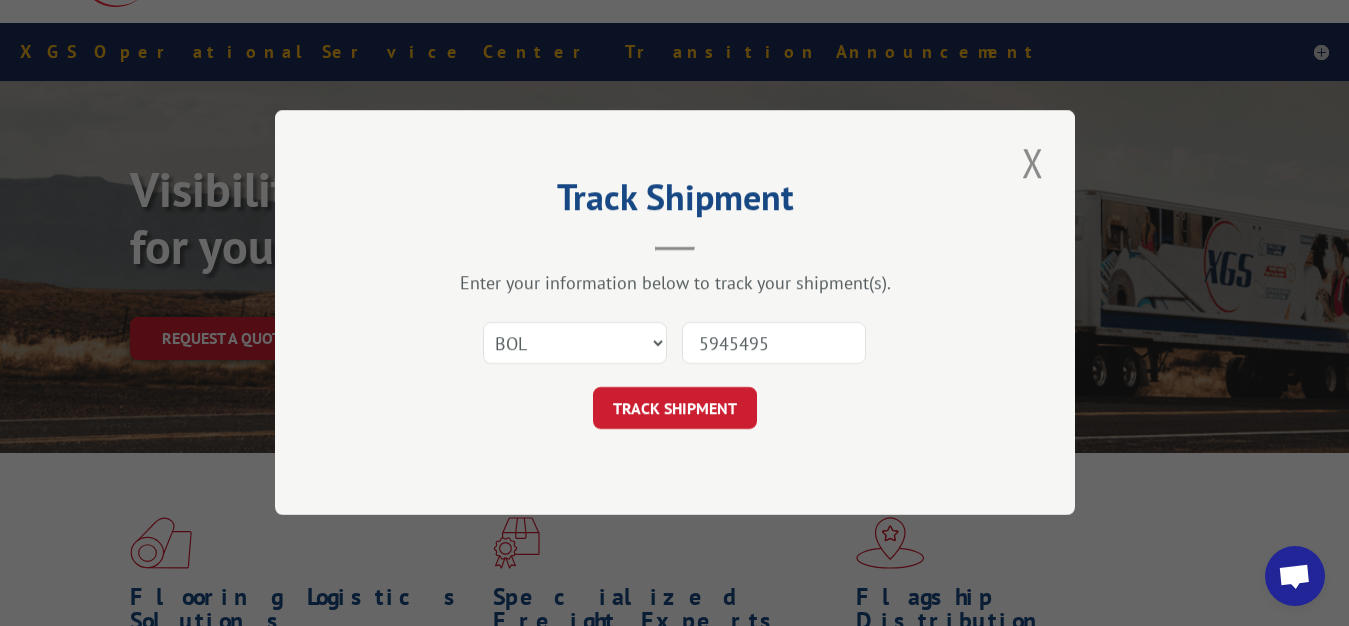 type on "5945495" 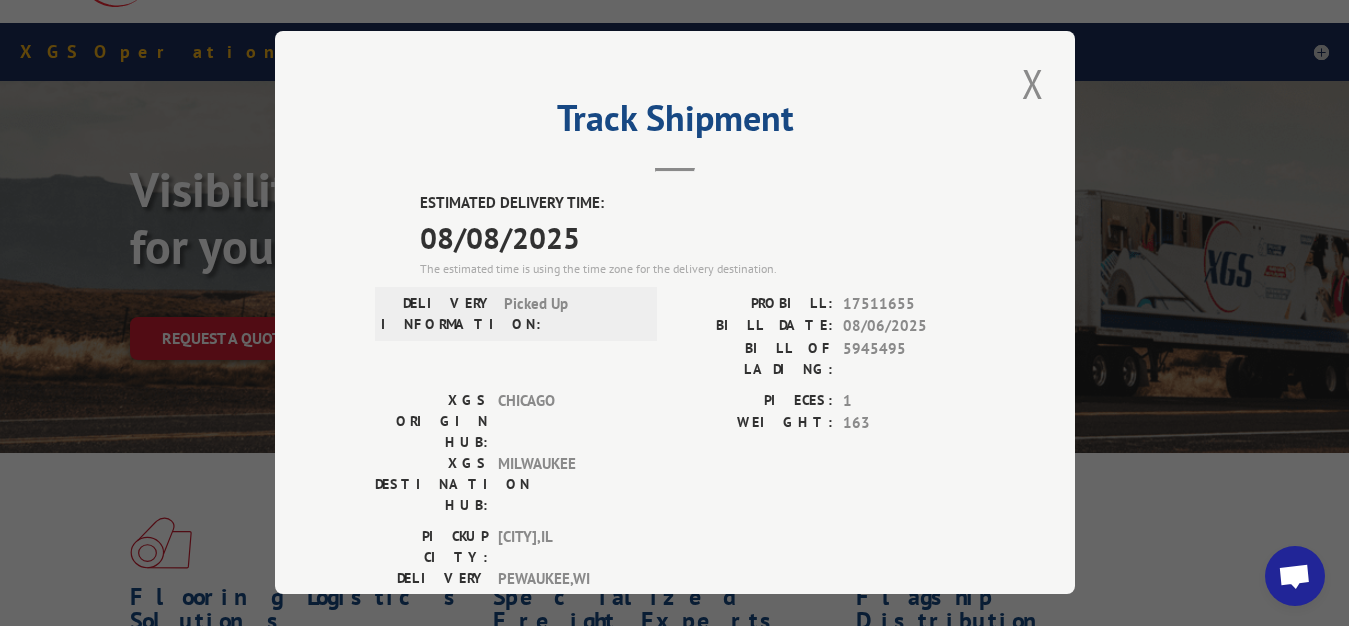 drag, startPoint x: 1015, startPoint y: 77, endPoint x: 816, endPoint y: 158, distance: 214.85344 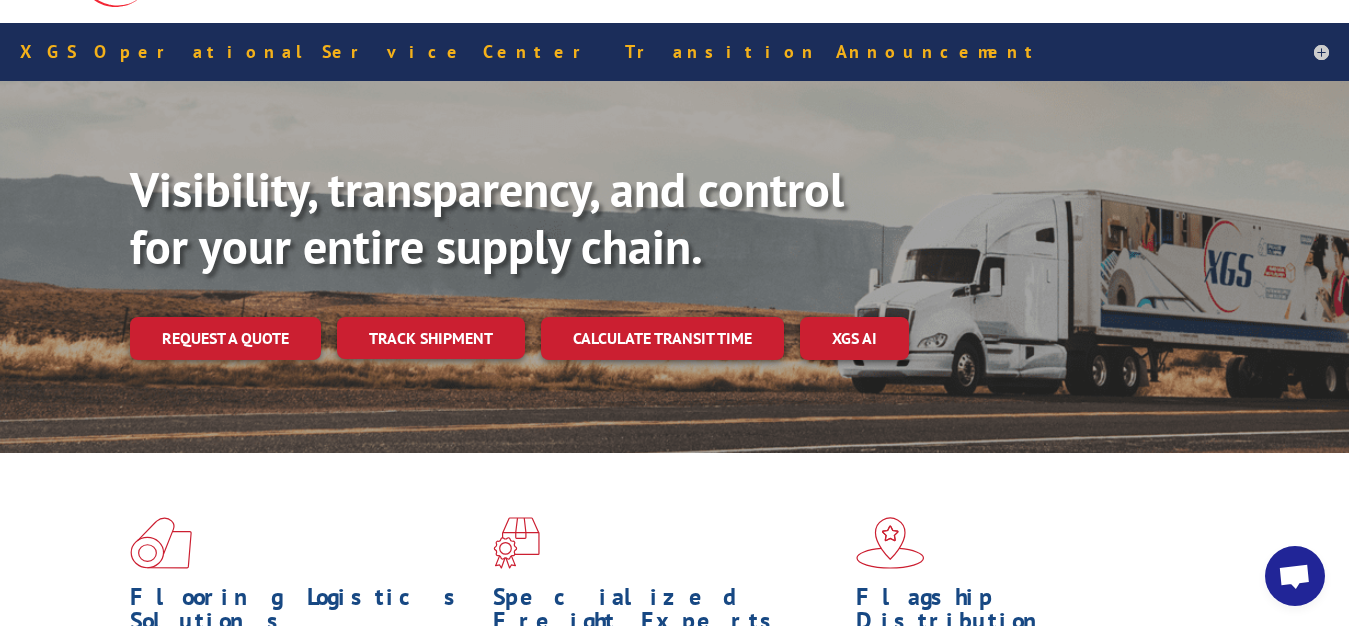 click on "Track shipment" at bounding box center [431, 338] 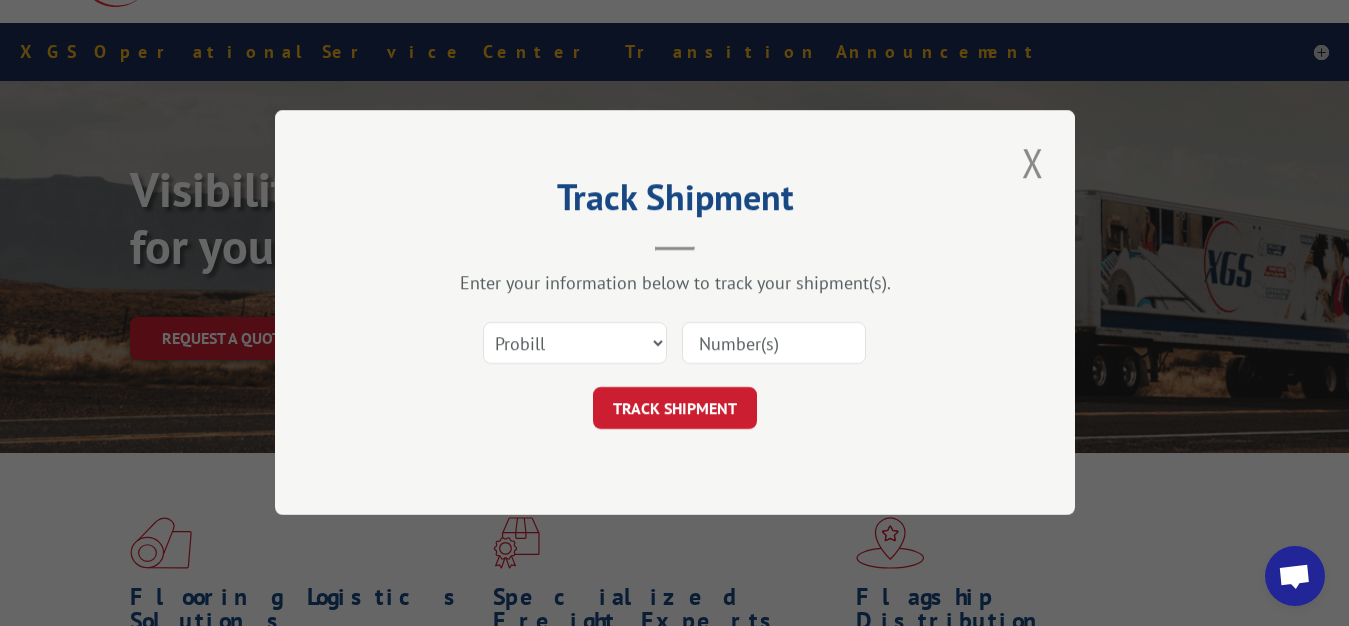 scroll, scrollTop: 0, scrollLeft: 0, axis: both 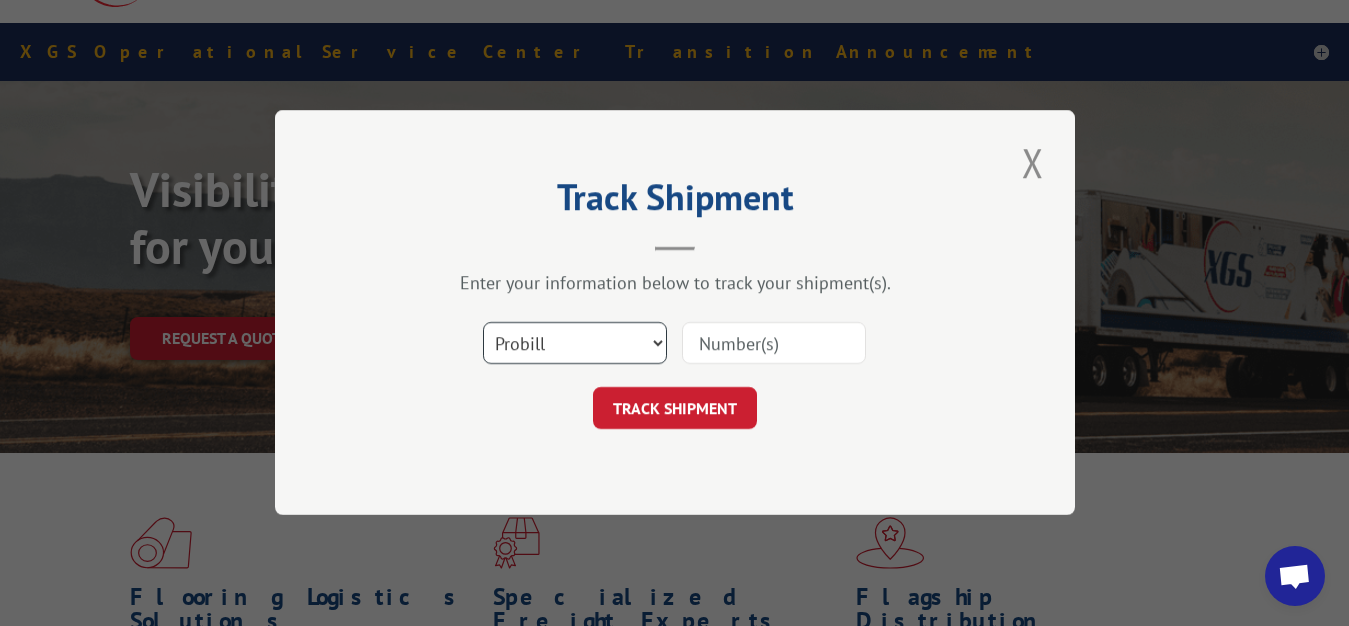 click on "Select category... Probill BOL PO" at bounding box center (575, 344) 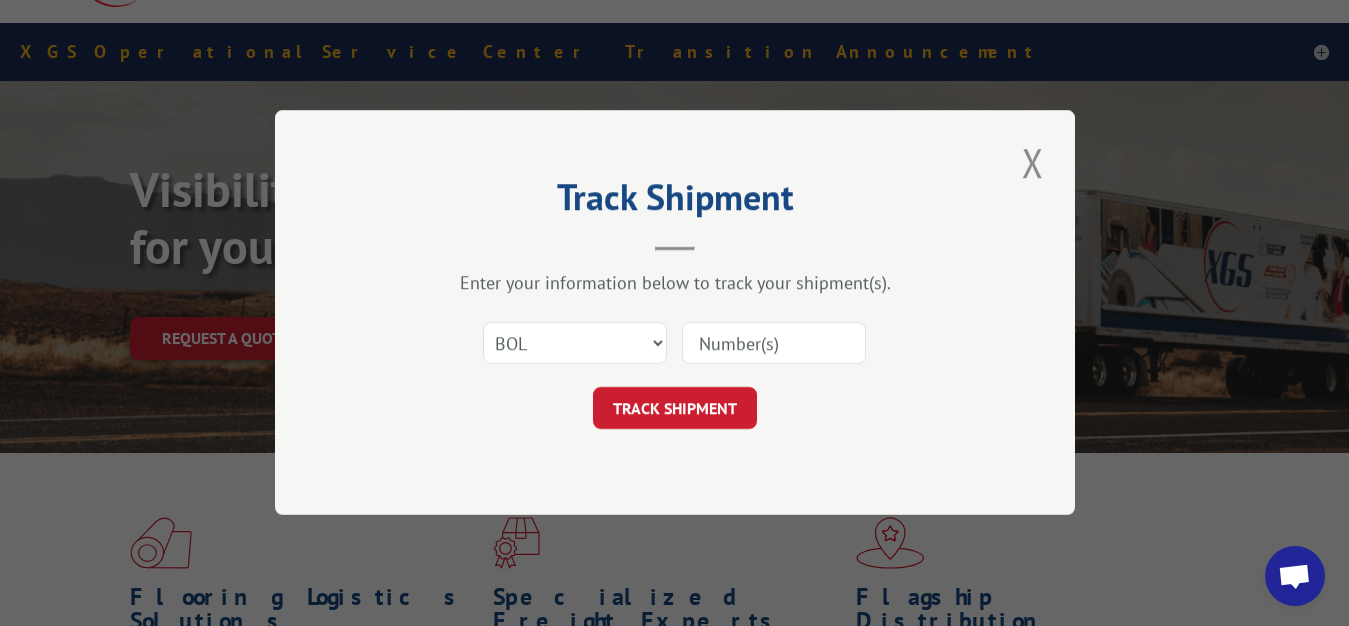 click at bounding box center (774, 344) 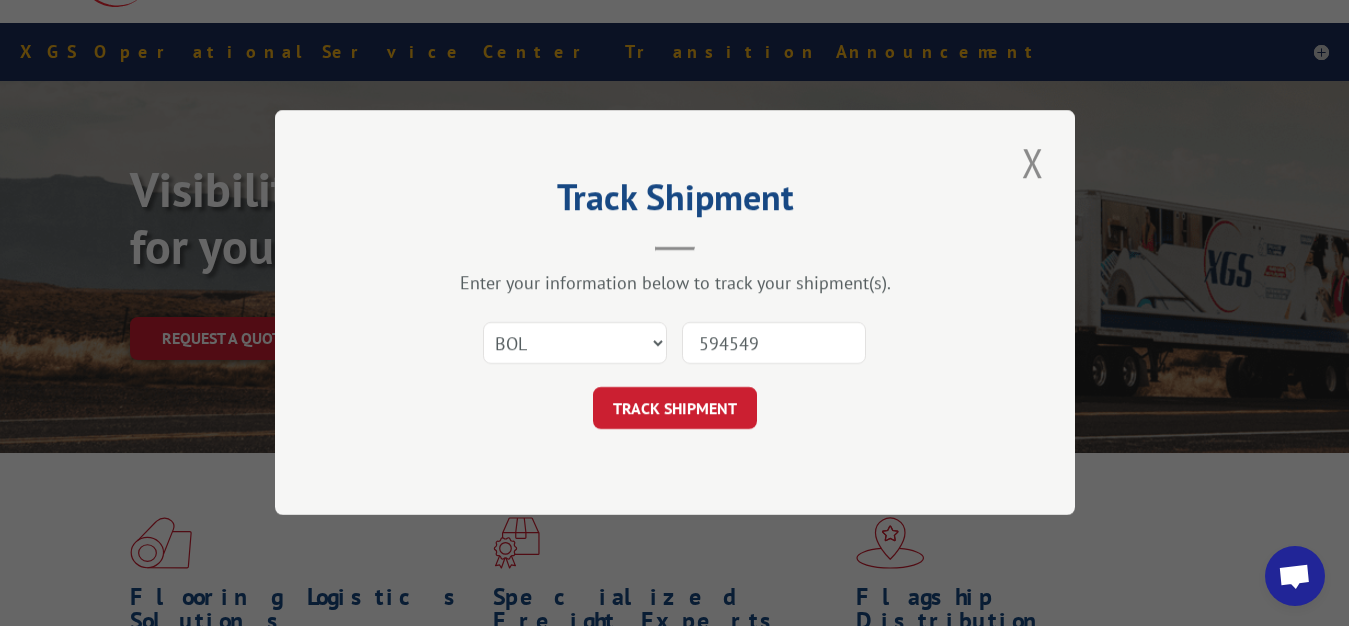type on "5945492" 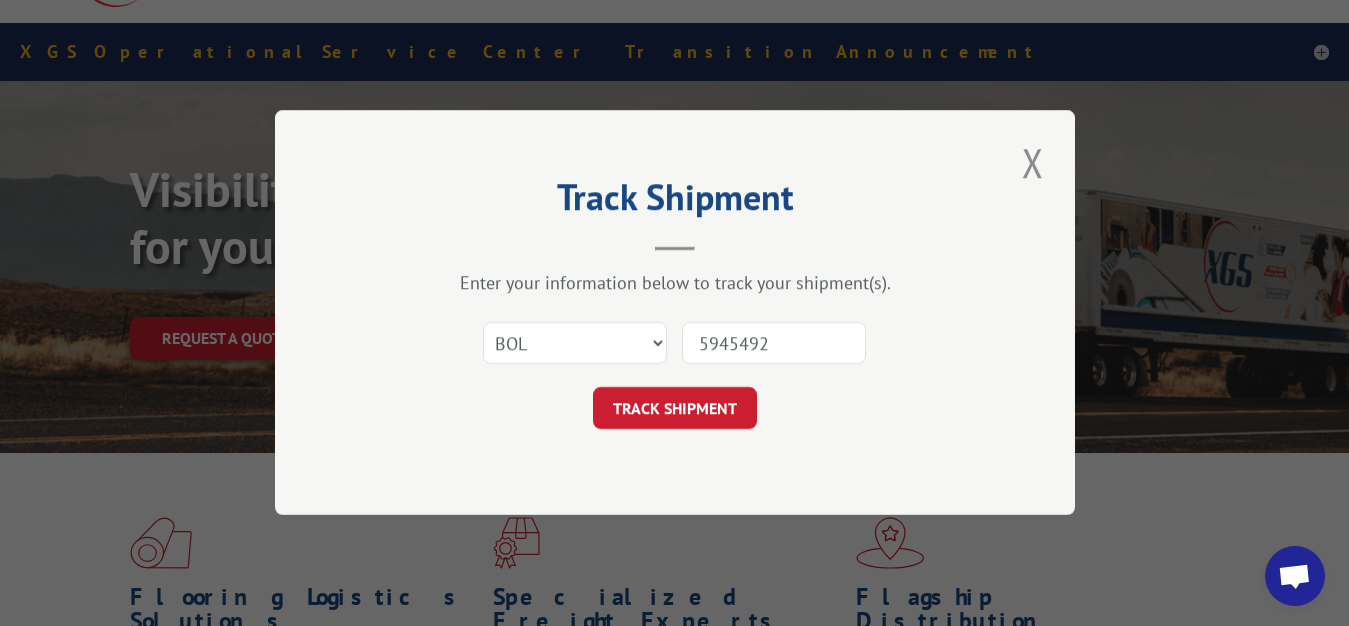 click on "TRACK SHIPMENT" at bounding box center (675, 409) 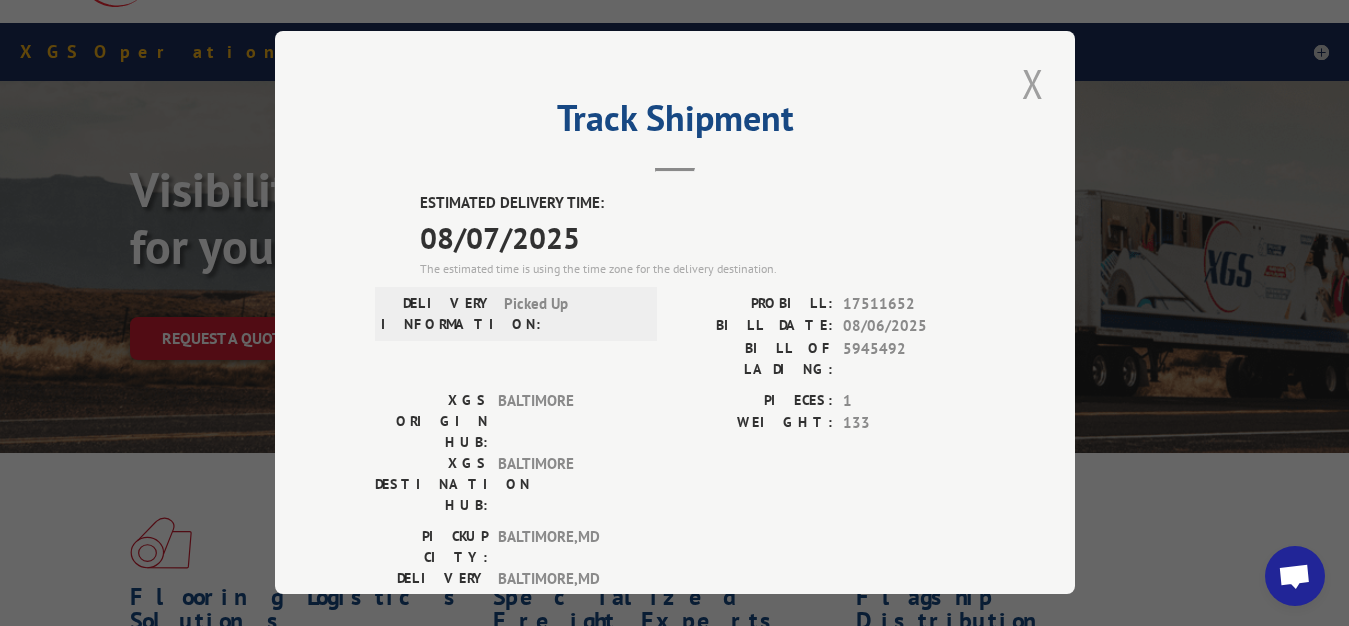 click at bounding box center [1033, 83] 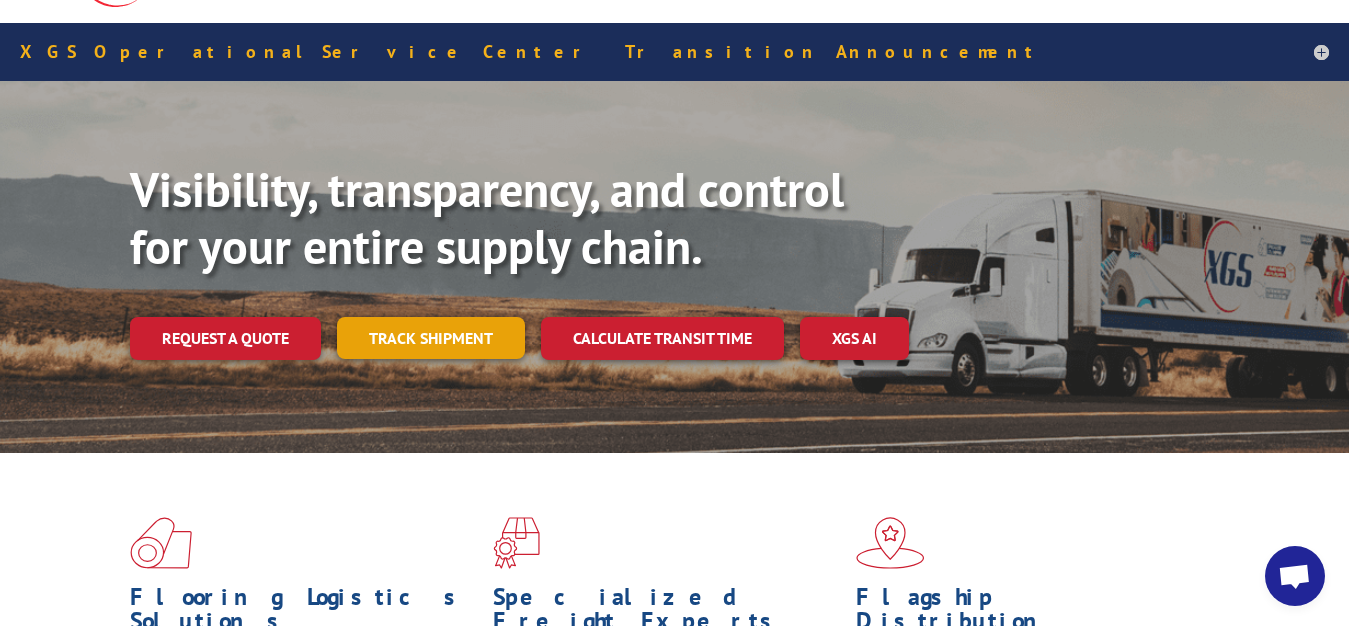 click on "Track shipment" at bounding box center [431, 338] 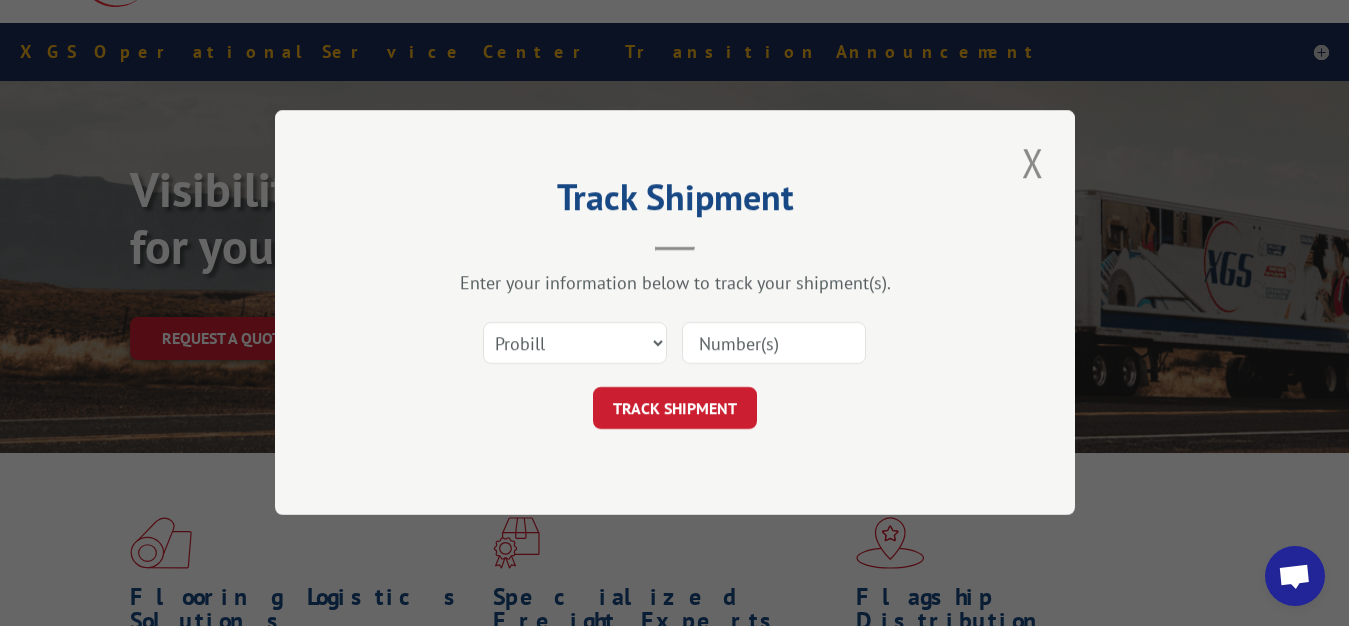 scroll, scrollTop: 0, scrollLeft: 0, axis: both 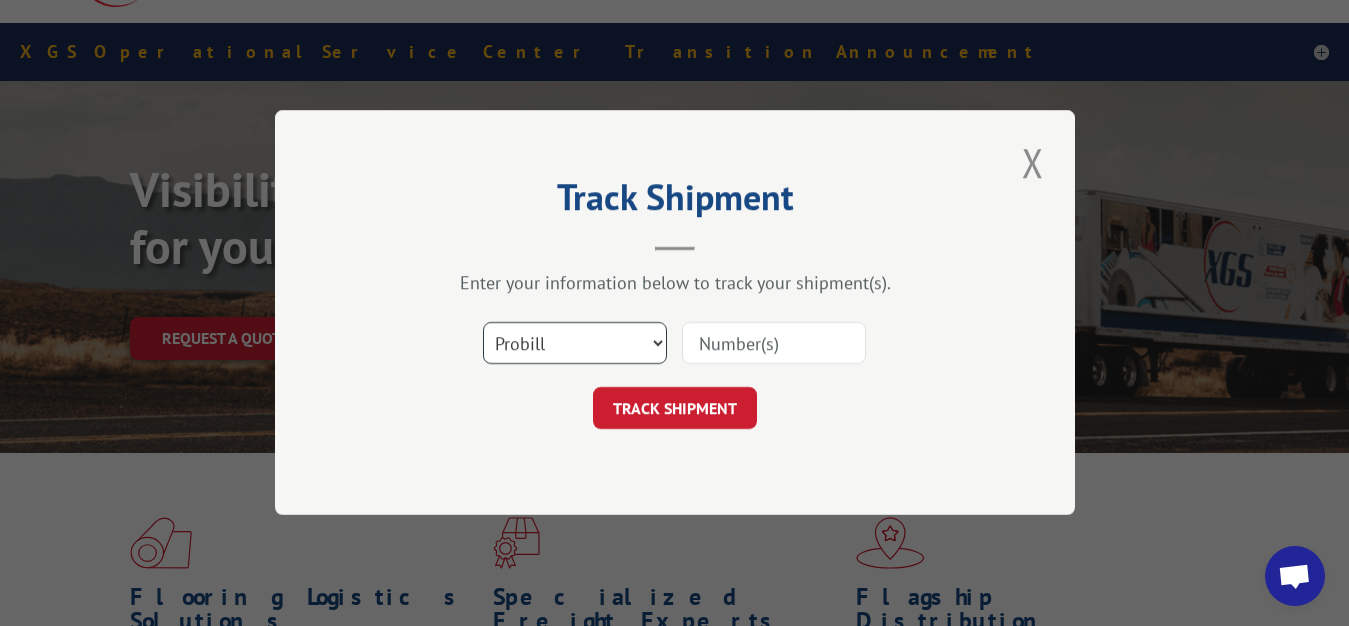 click on "Select category... Probill BOL PO" at bounding box center [575, 344] 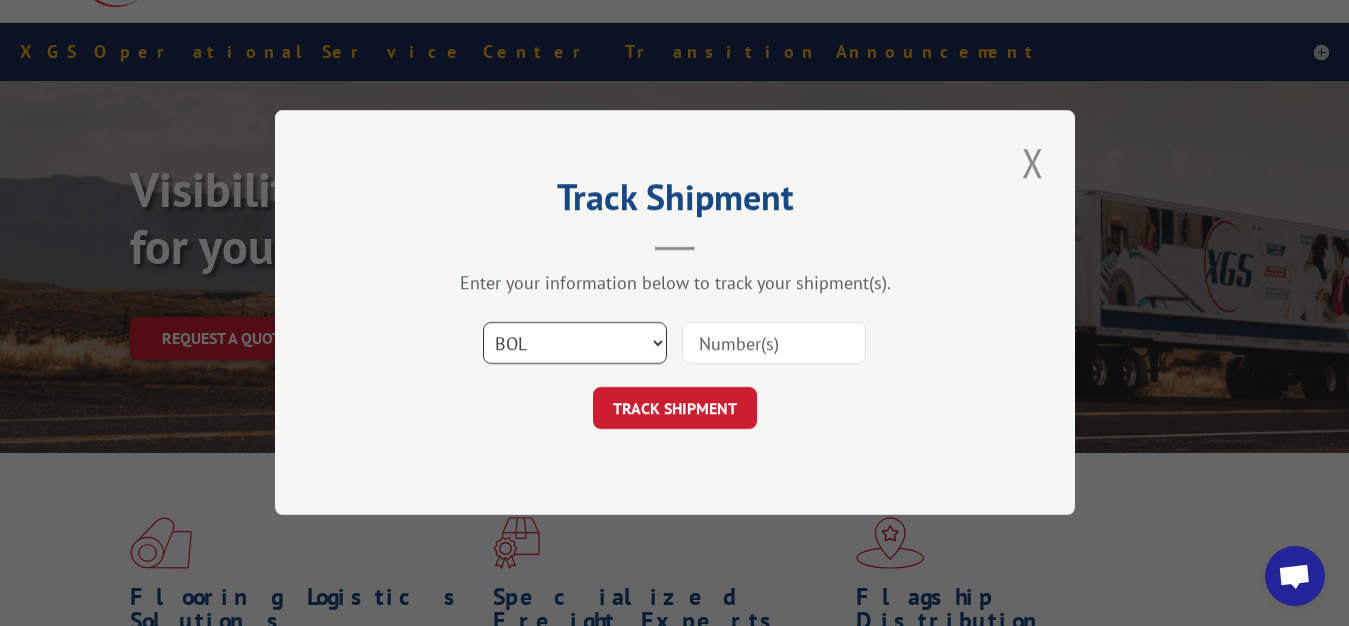click on "BOL" at bounding box center [0, 0] 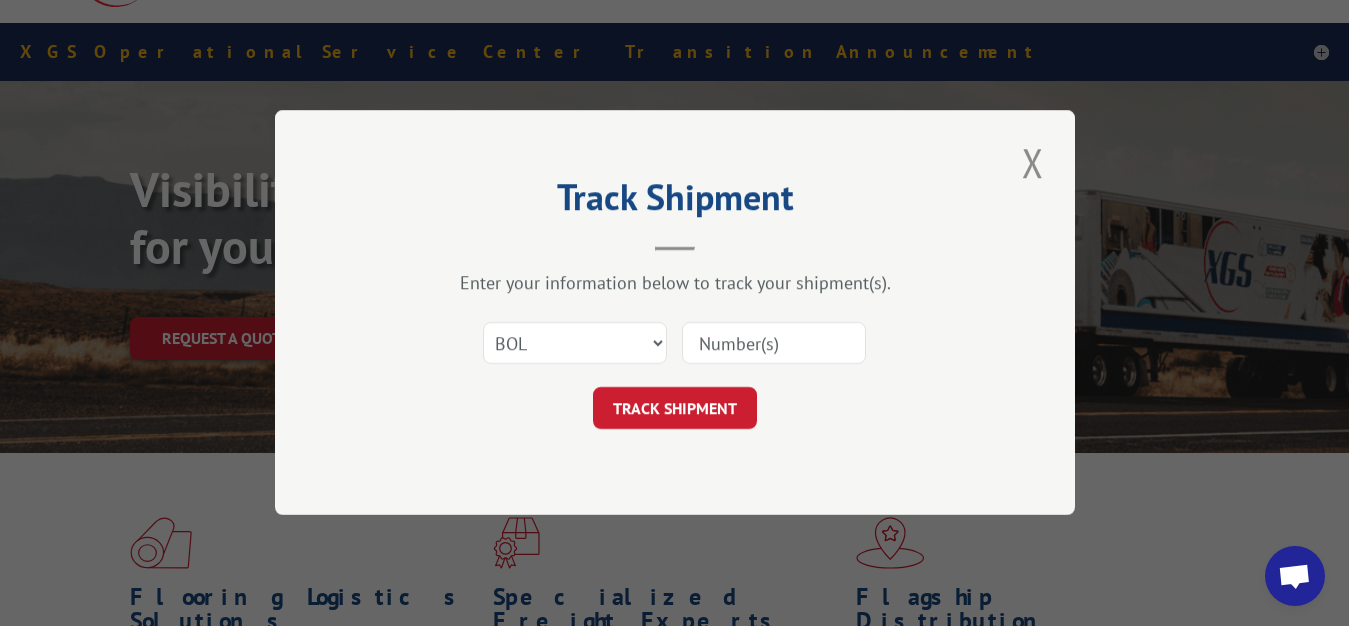 drag, startPoint x: 736, startPoint y: 333, endPoint x: 754, endPoint y: 209, distance: 125.299644 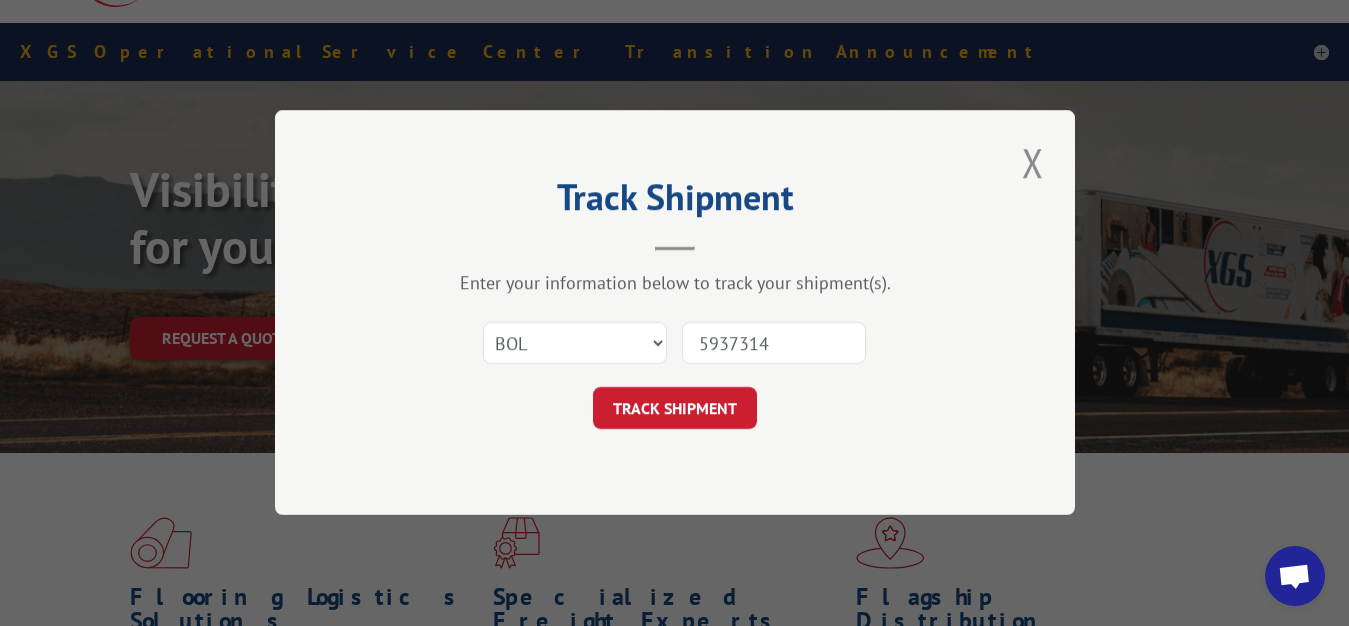 type on "5937314" 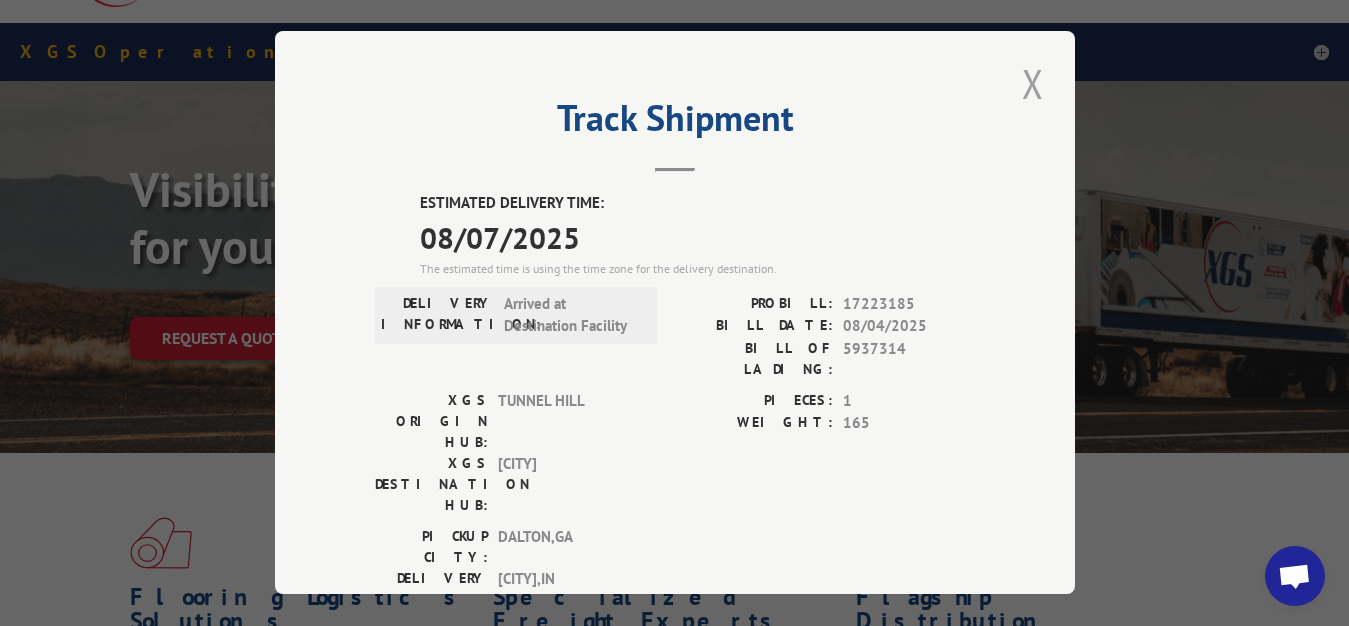 click at bounding box center (1033, 83) 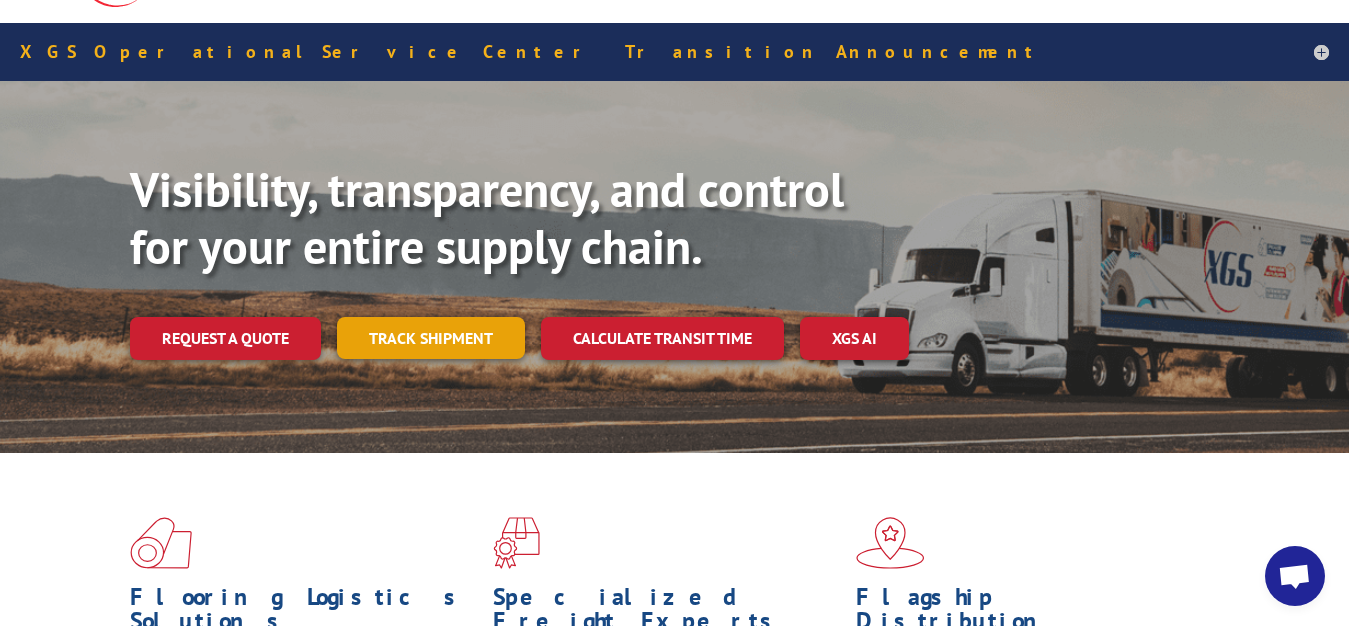 click on "Track shipment" at bounding box center (431, 338) 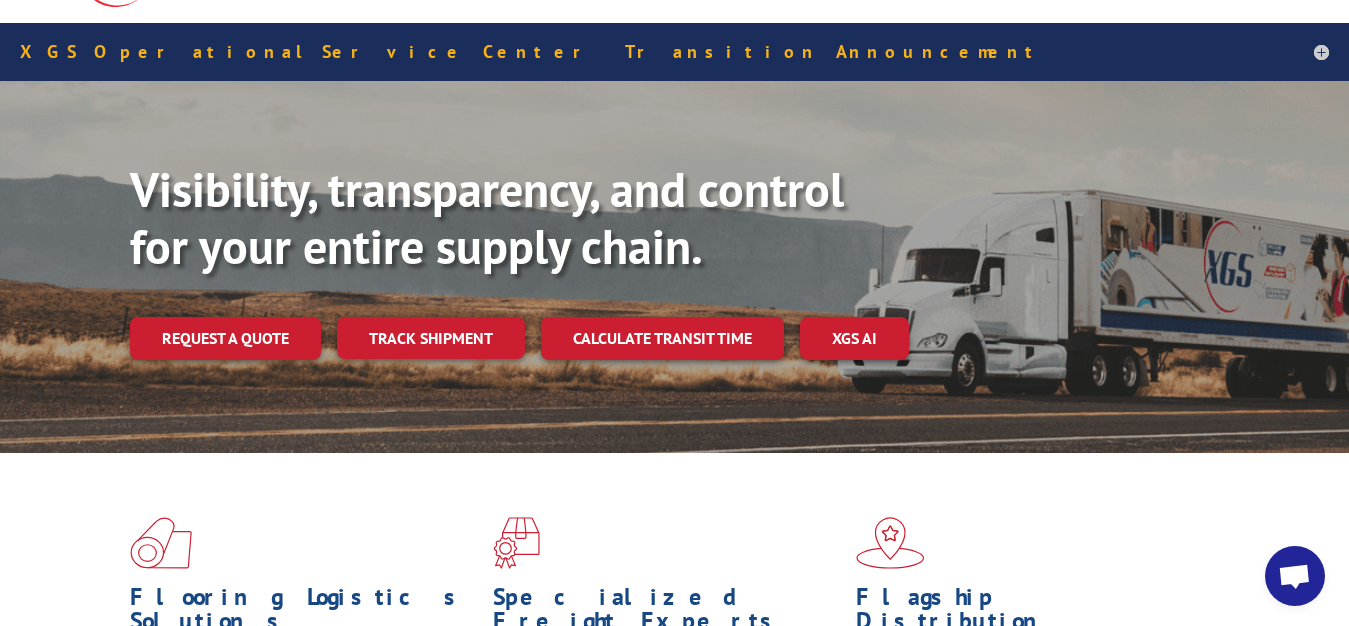 scroll, scrollTop: 0, scrollLeft: 0, axis: both 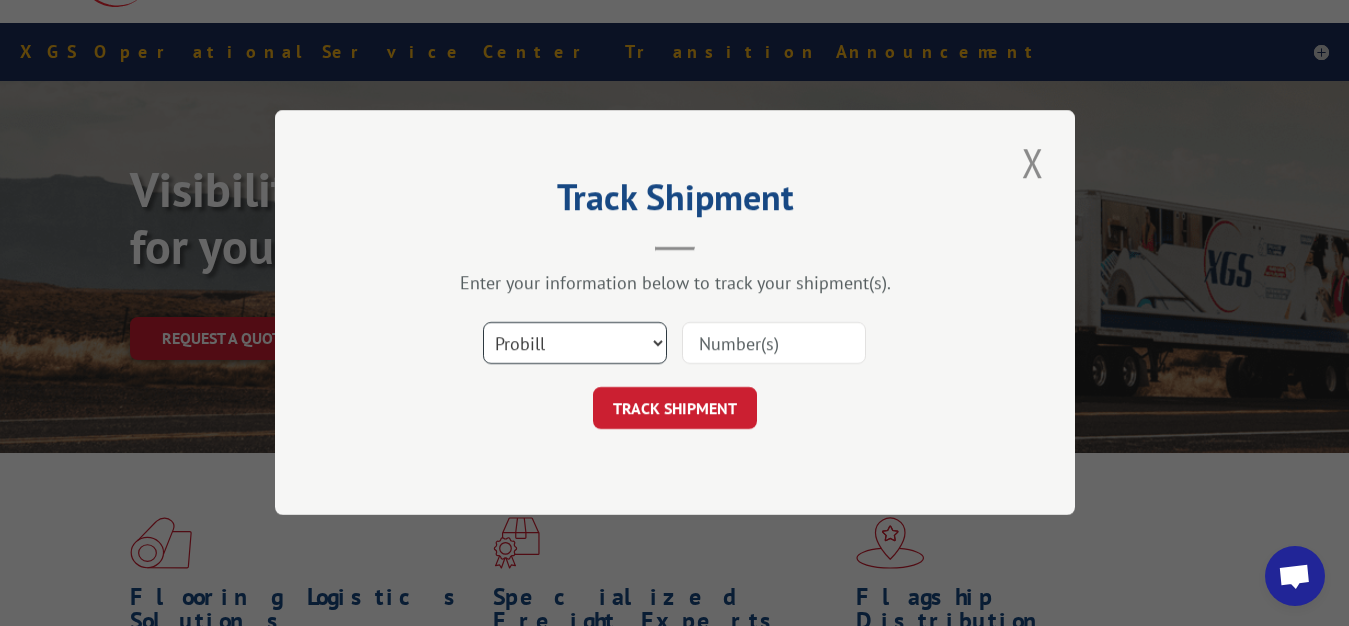 click on "Select category... Probill BOL PO" at bounding box center (575, 344) 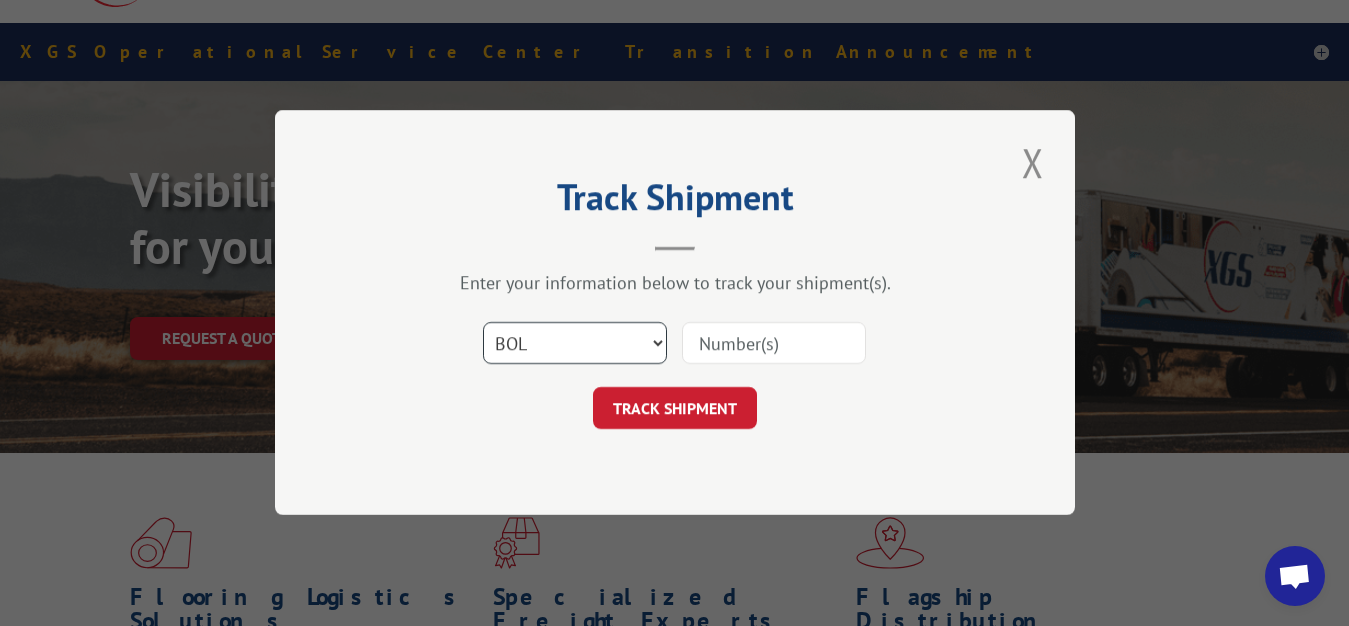 click on "BOL" at bounding box center (0, 0) 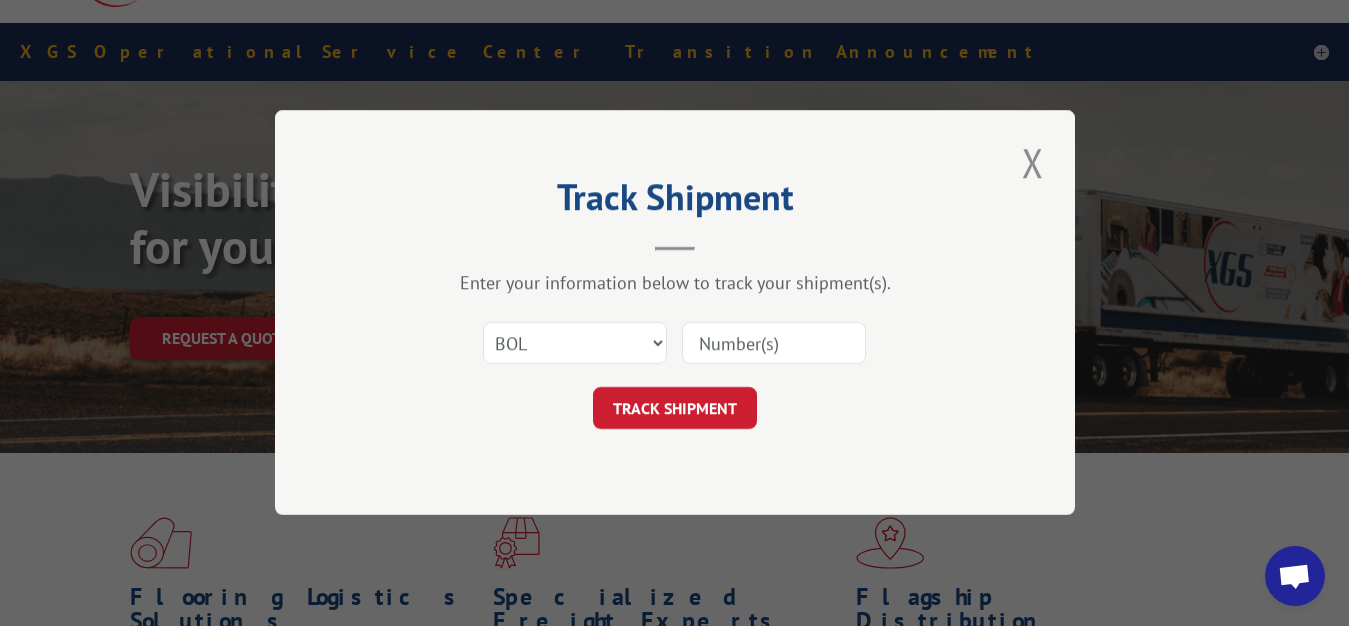 click at bounding box center [774, 344] 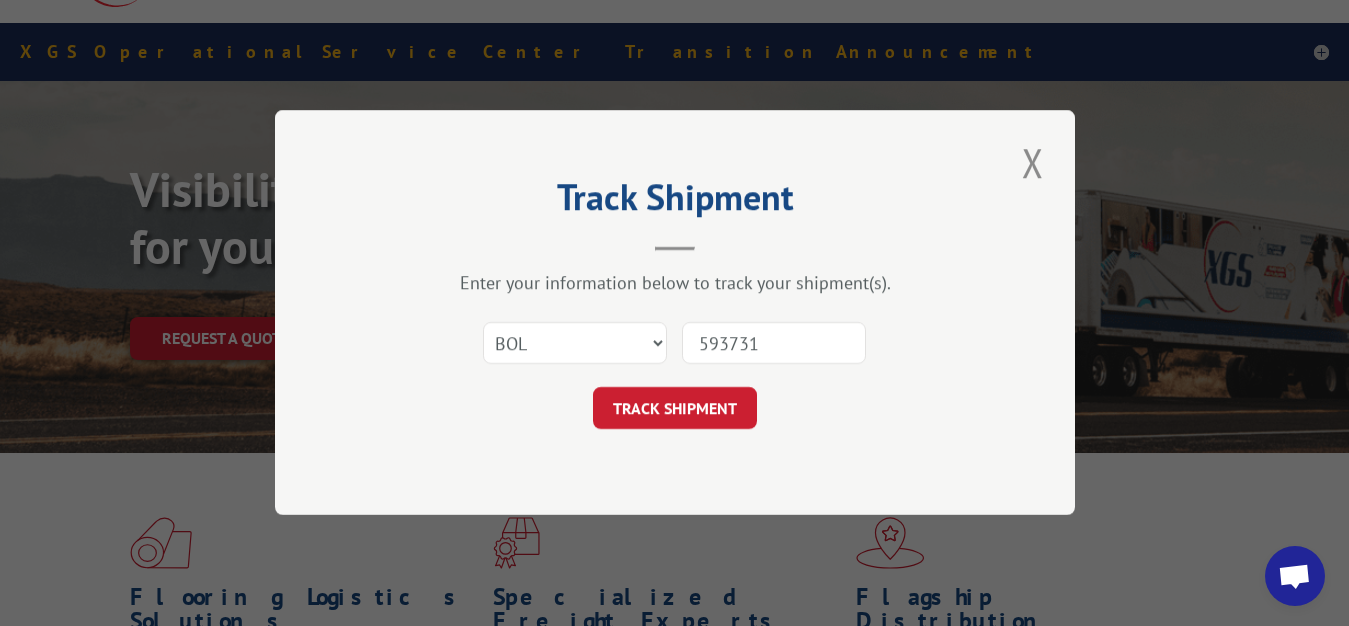type on "5937314" 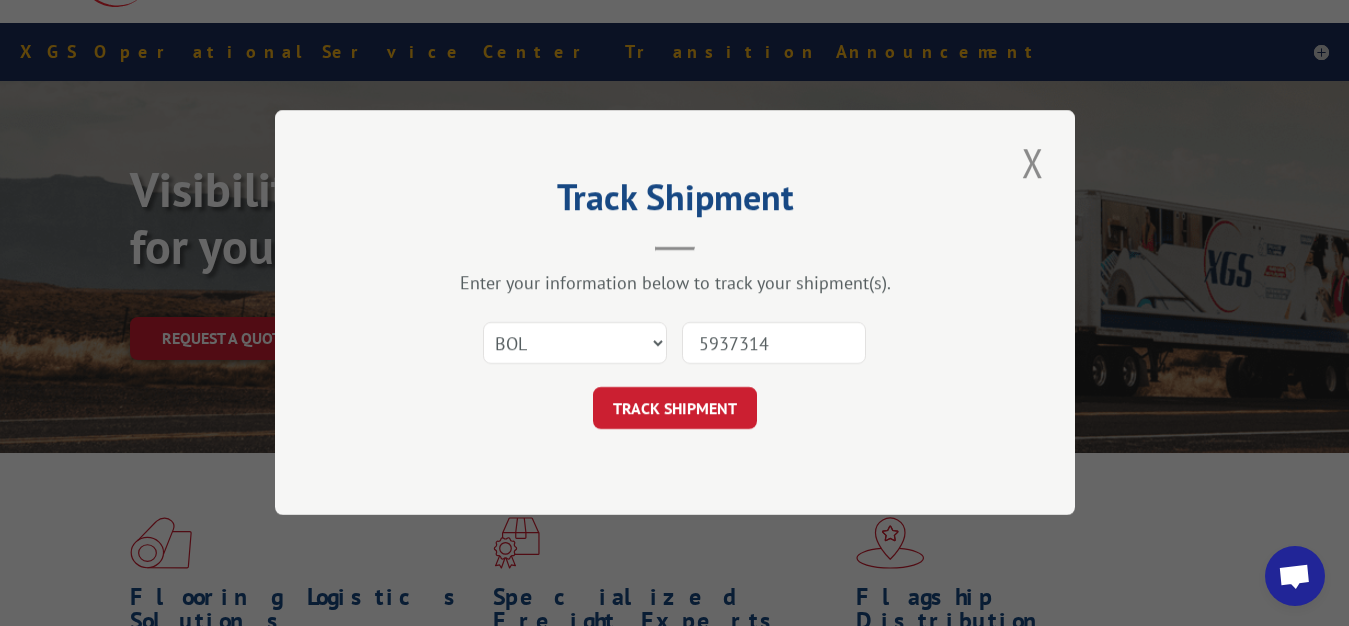 click on "TRACK SHIPMENT" at bounding box center (675, 409) 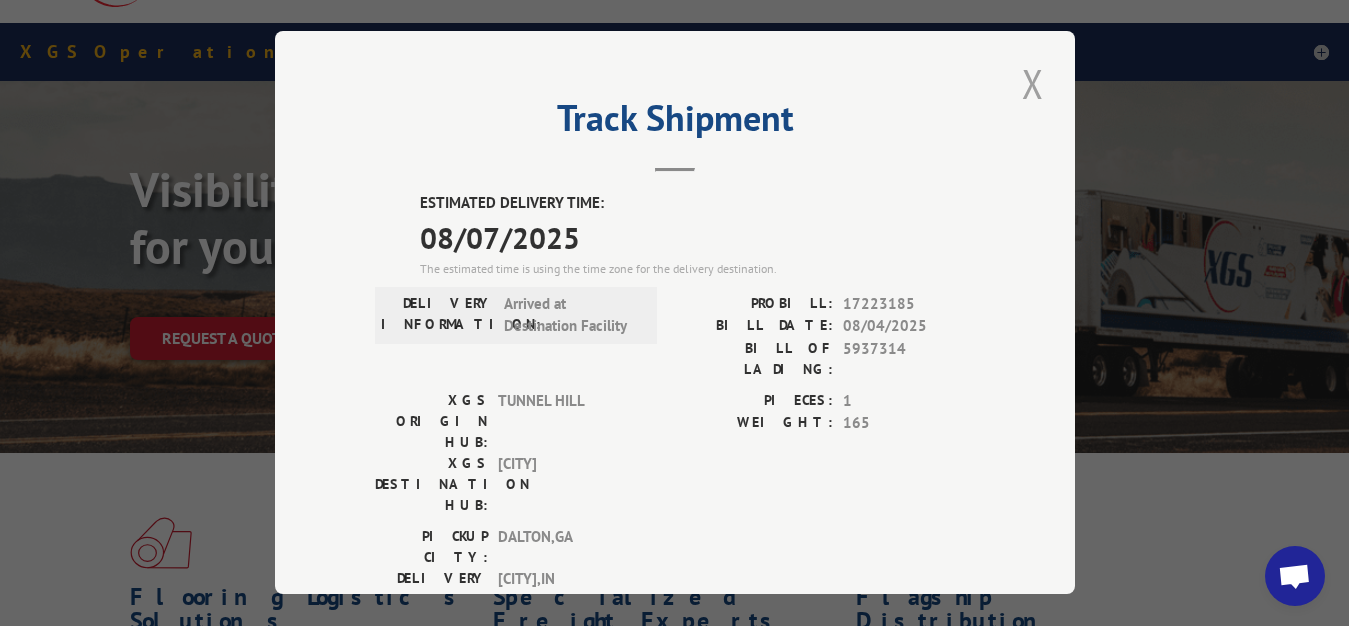 click at bounding box center [1033, 83] 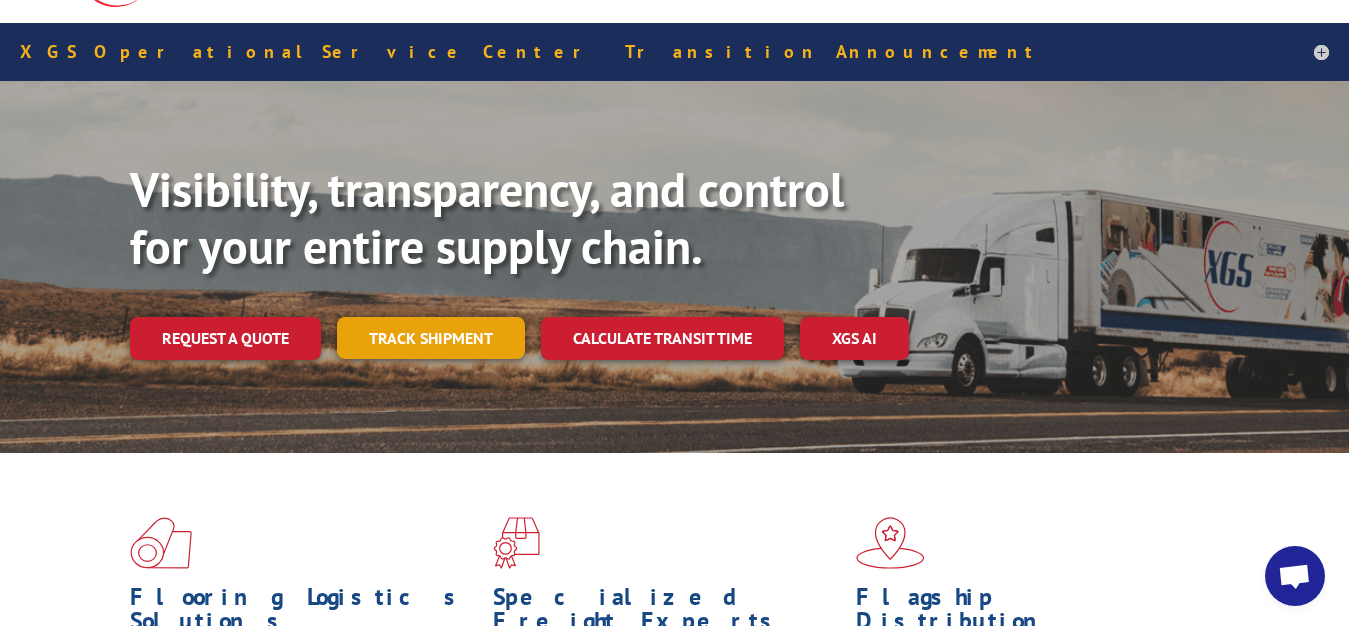 click on "Track shipment" at bounding box center (431, 338) 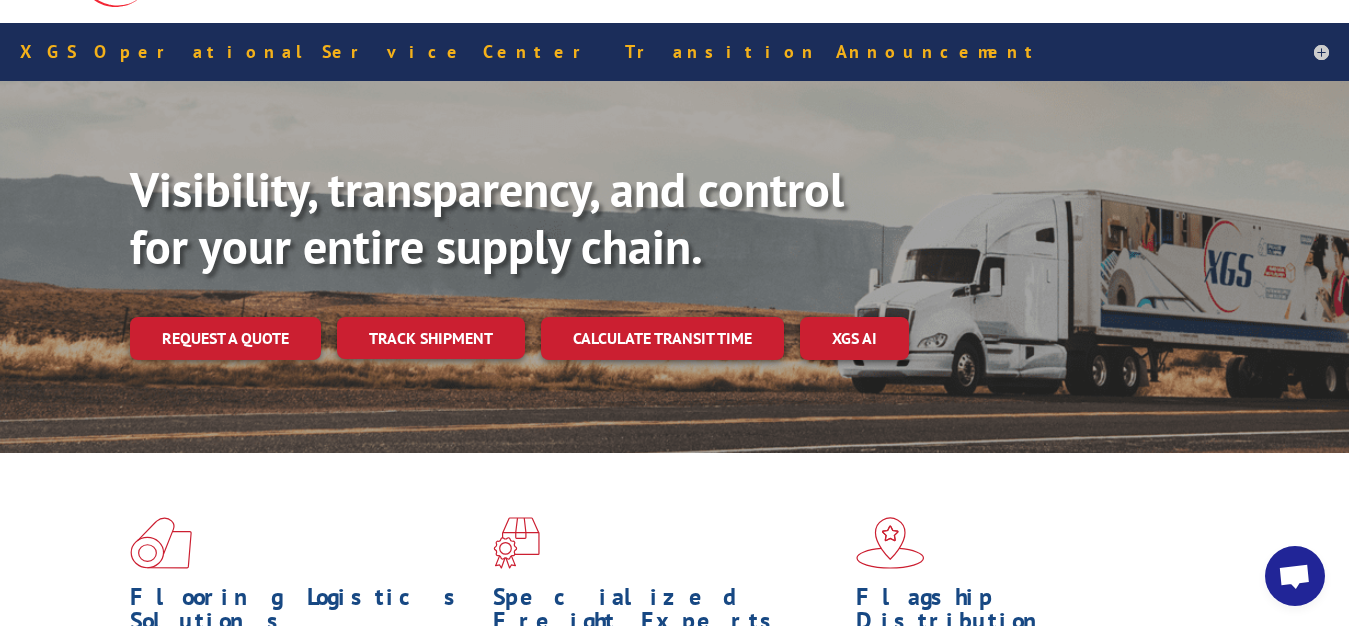 scroll, scrollTop: 0, scrollLeft: 0, axis: both 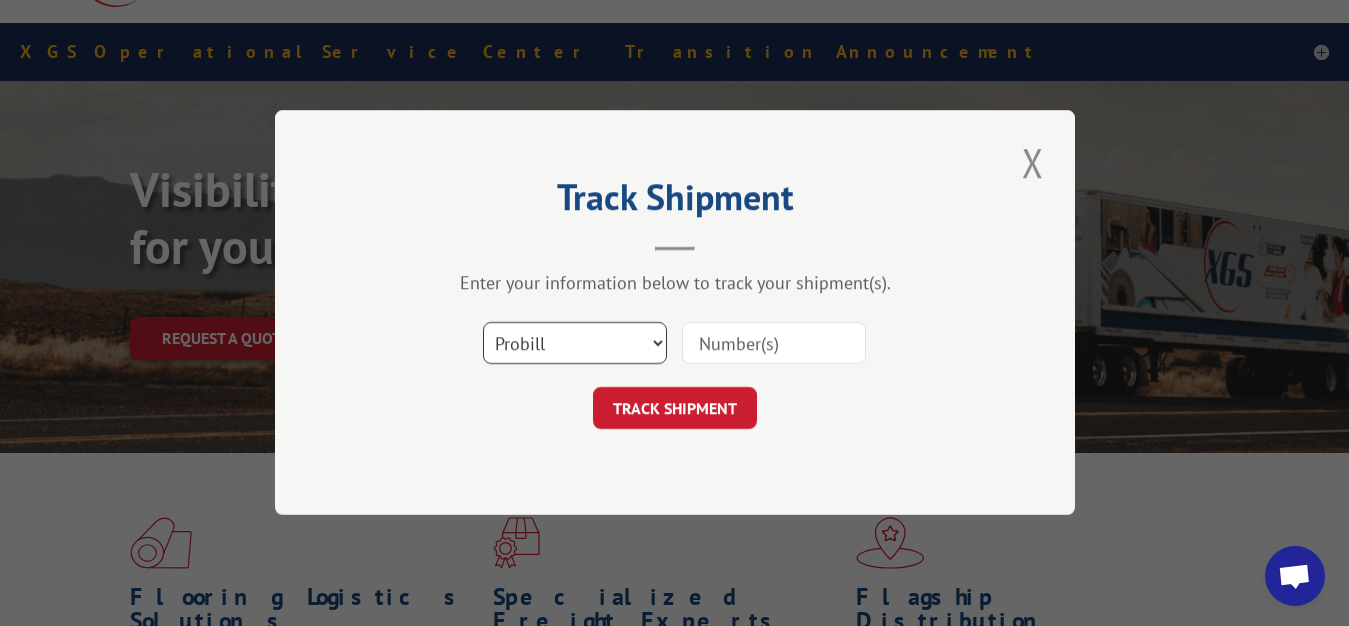 click on "Select category... Probill BOL PO" at bounding box center [575, 344] 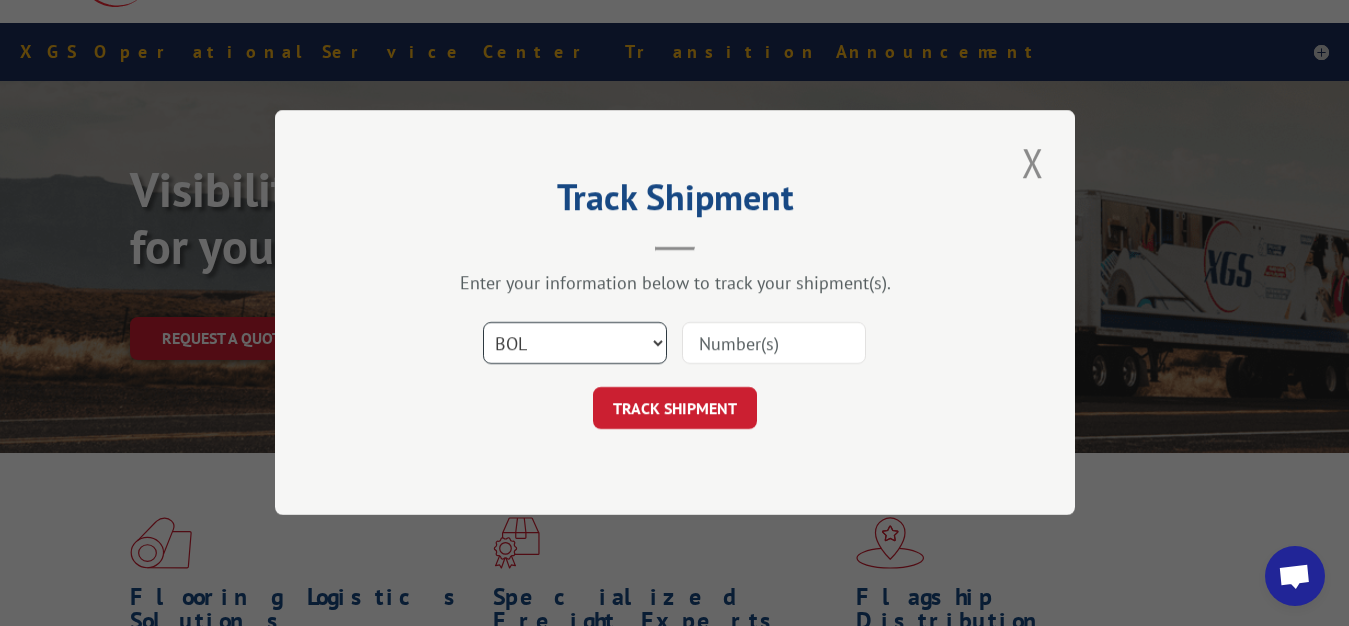 click on "BOL" at bounding box center [0, 0] 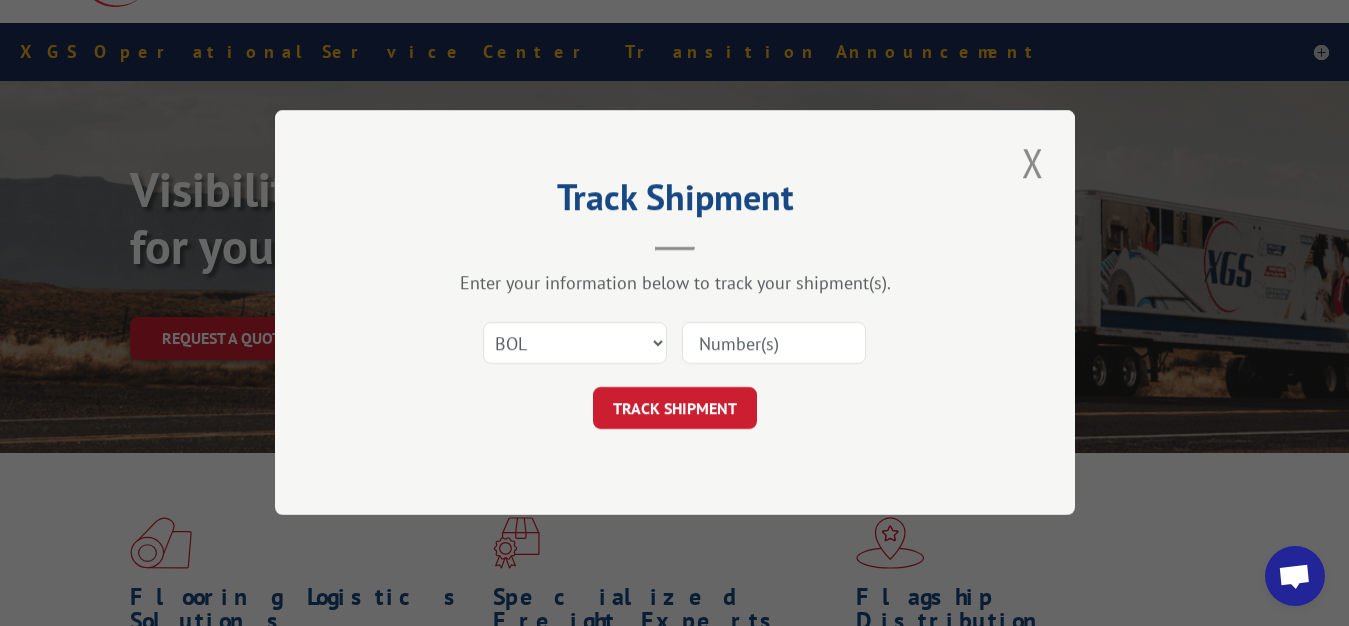 drag, startPoint x: 720, startPoint y: 332, endPoint x: 538, endPoint y: 167, distance: 245.66034 